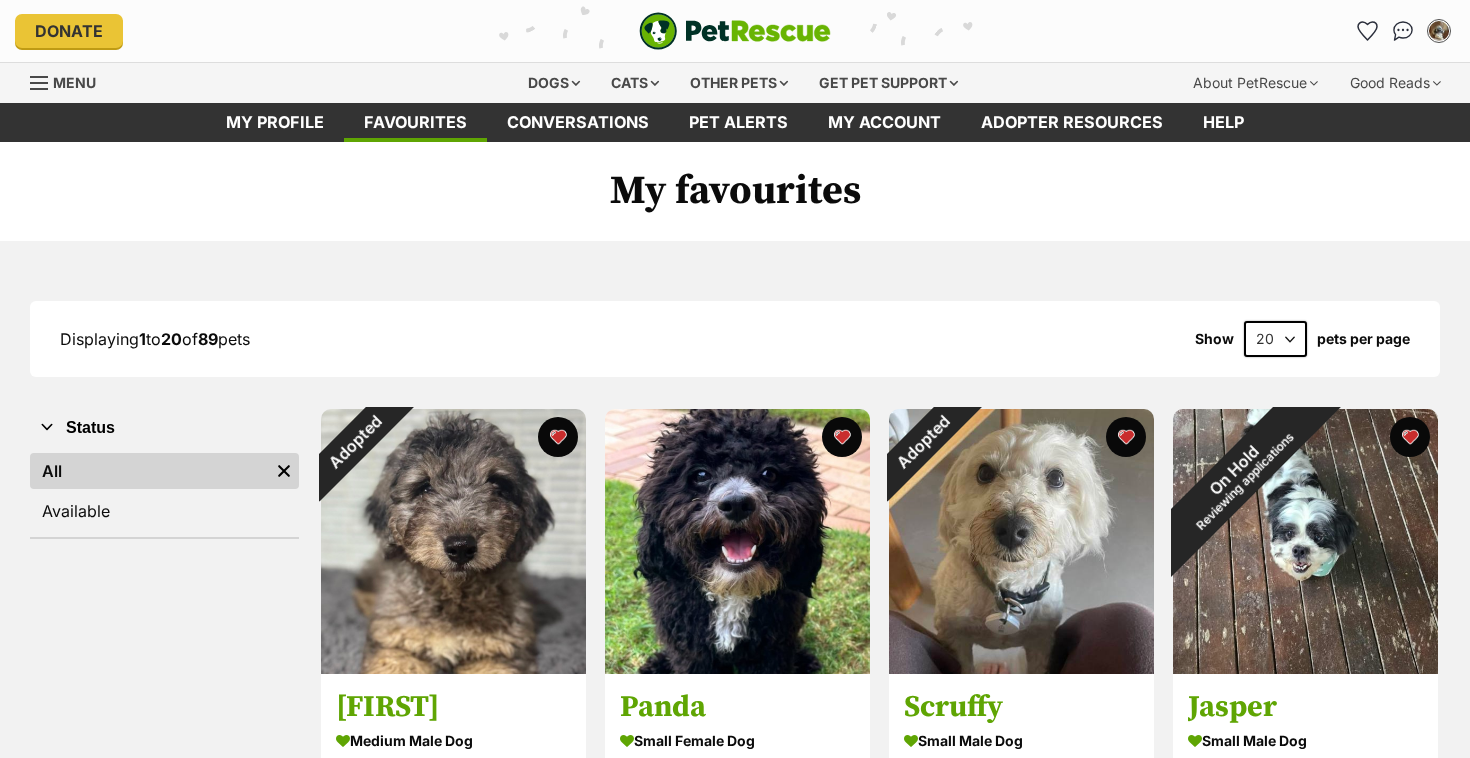 scroll, scrollTop: 0, scrollLeft: 0, axis: both 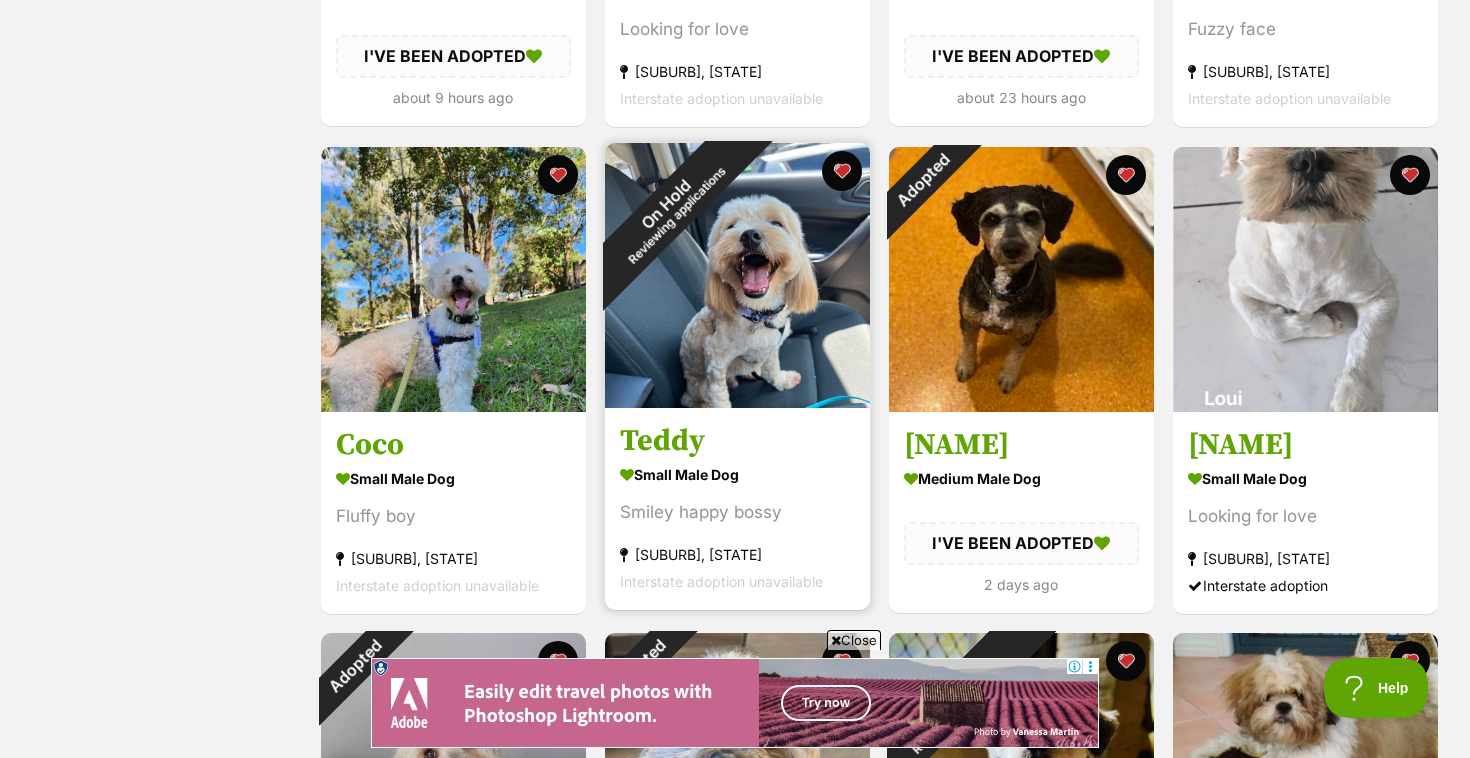 click on "On Hold Reviewing applications" at bounding box center (671, 209) 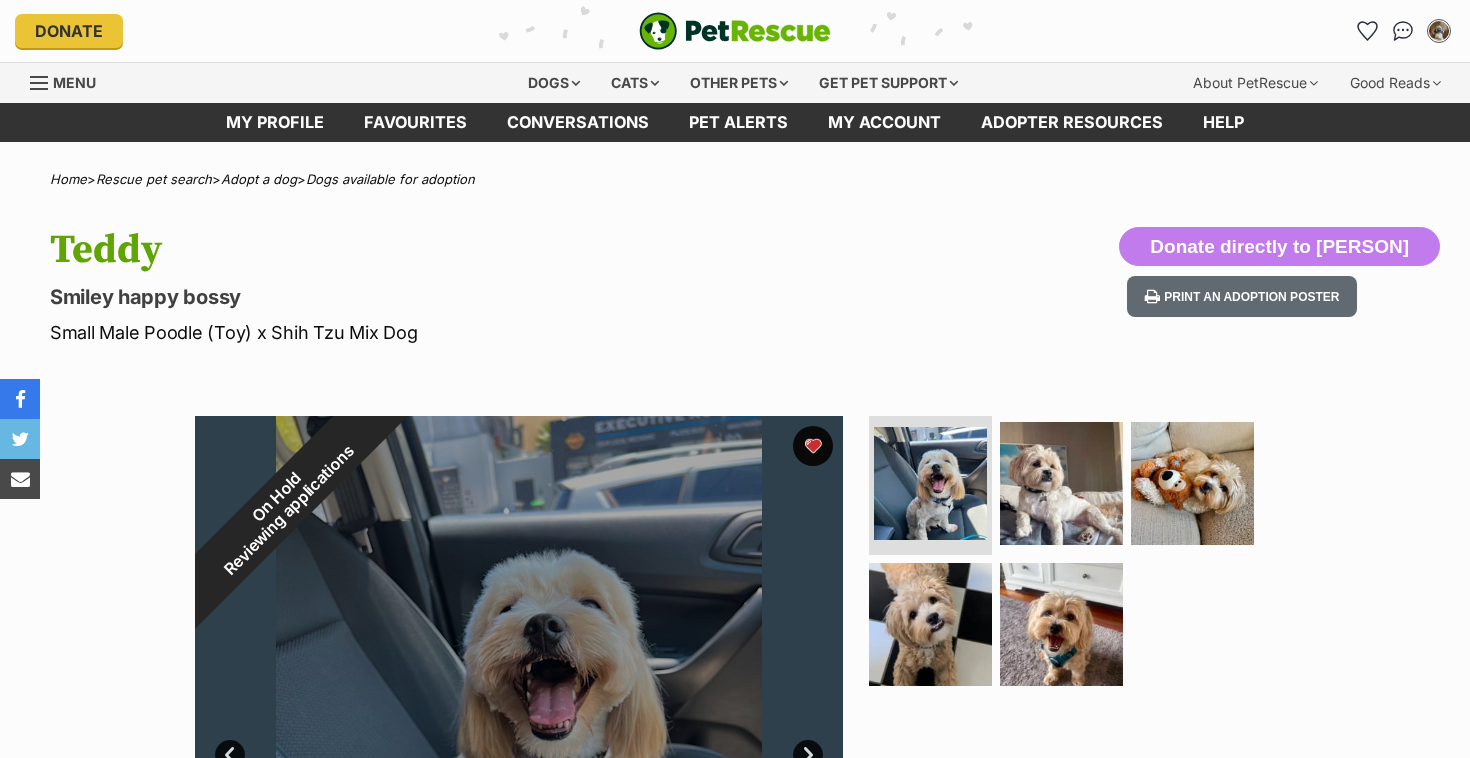 scroll, scrollTop: 0, scrollLeft: 0, axis: both 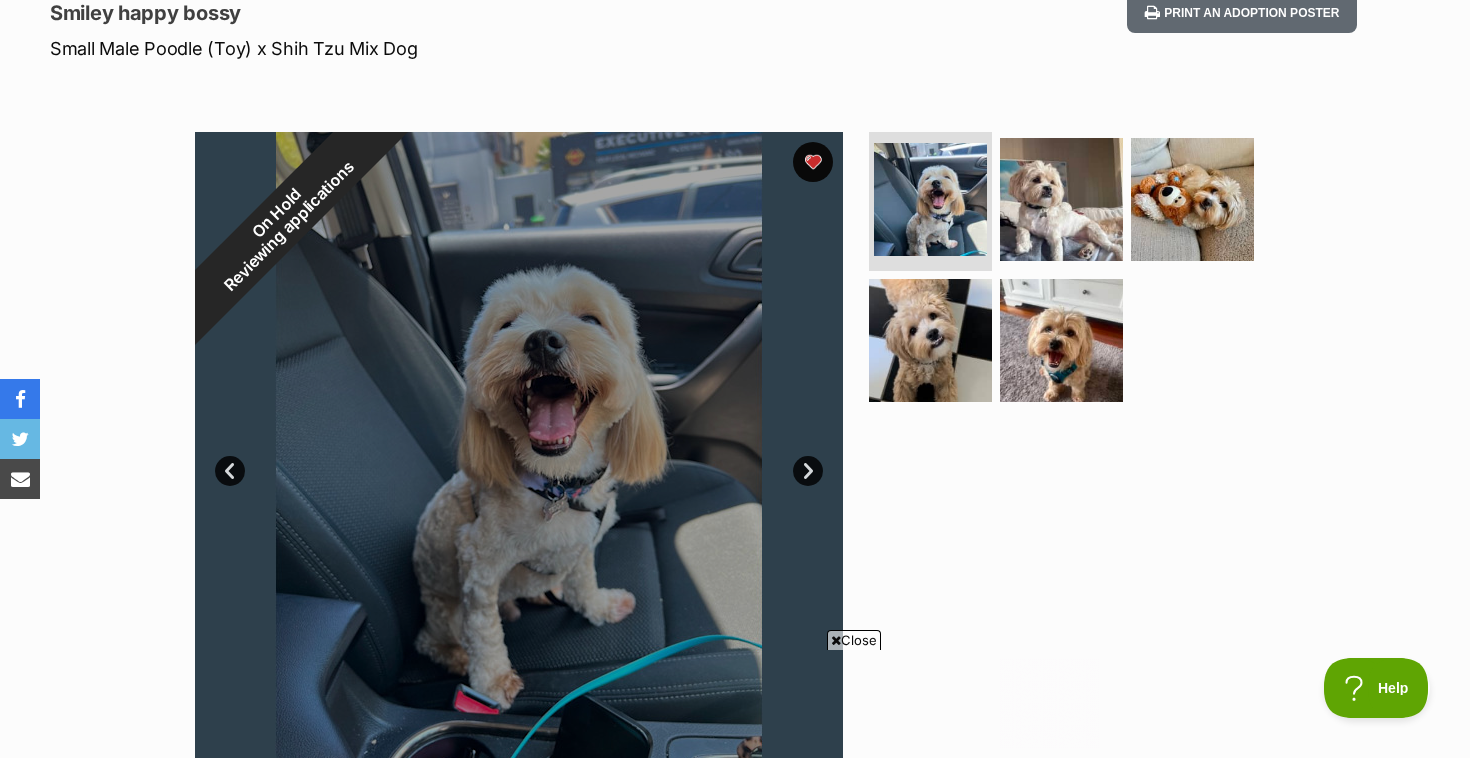 click on "Next" at bounding box center [808, 471] 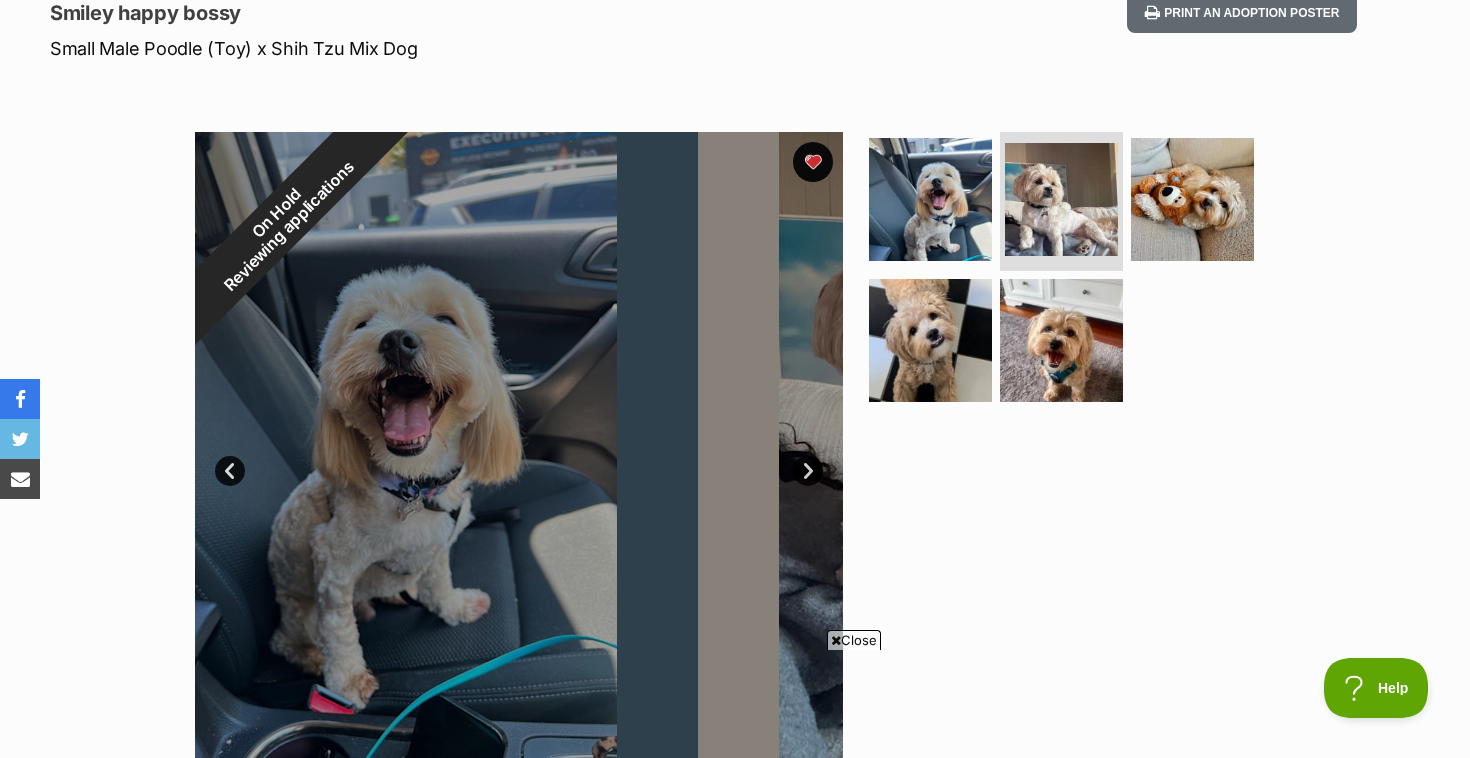 scroll, scrollTop: 0, scrollLeft: 0, axis: both 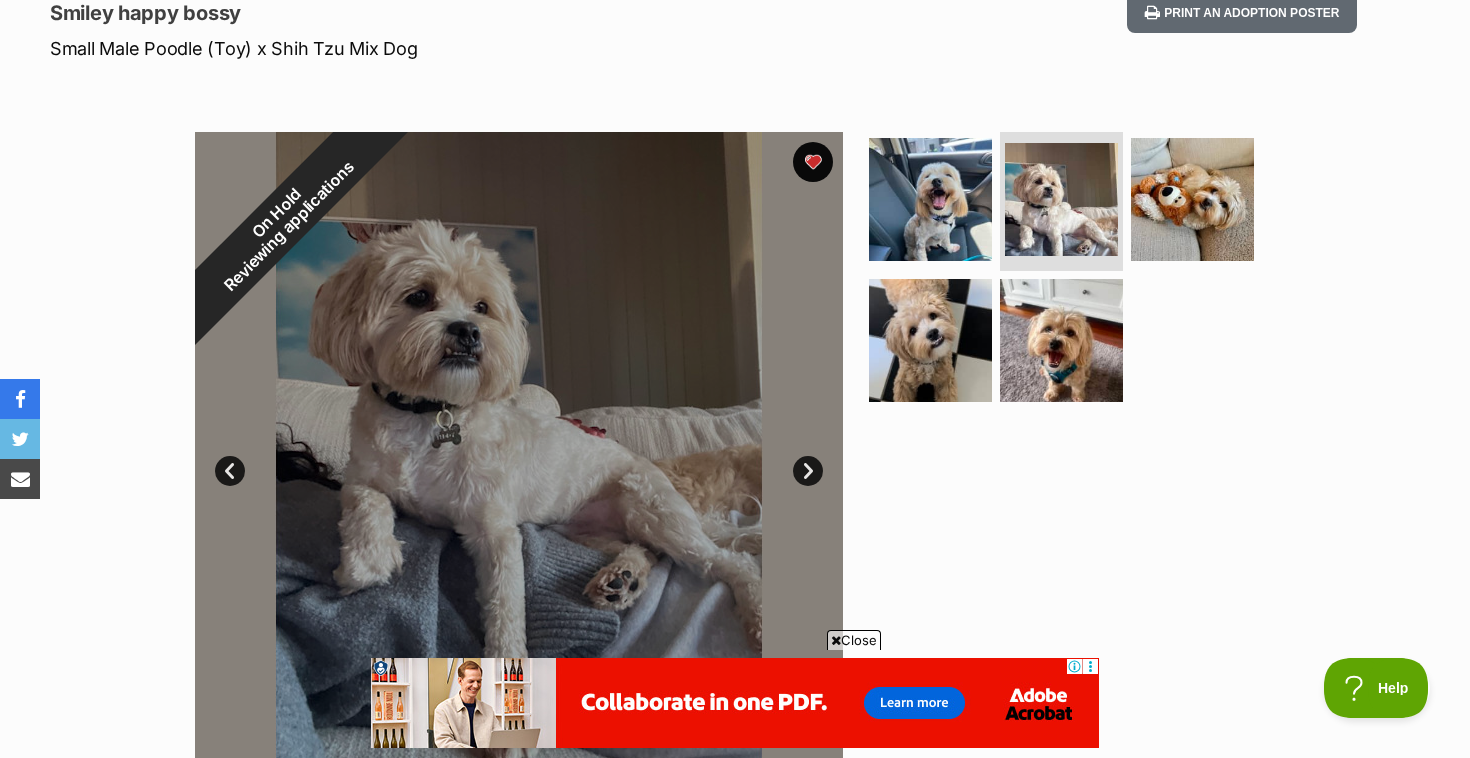 click on "Close" at bounding box center [854, 640] 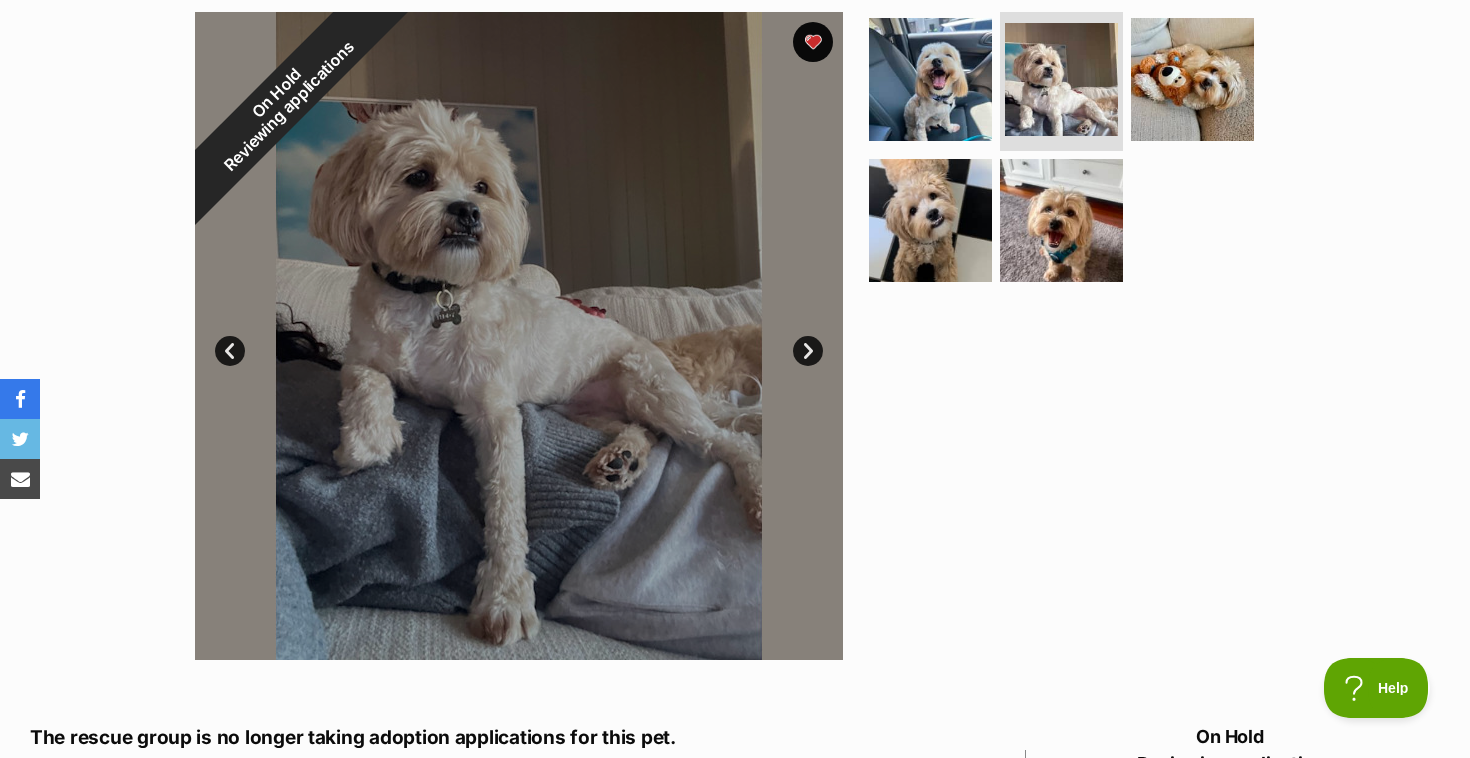 scroll, scrollTop: 406, scrollLeft: 0, axis: vertical 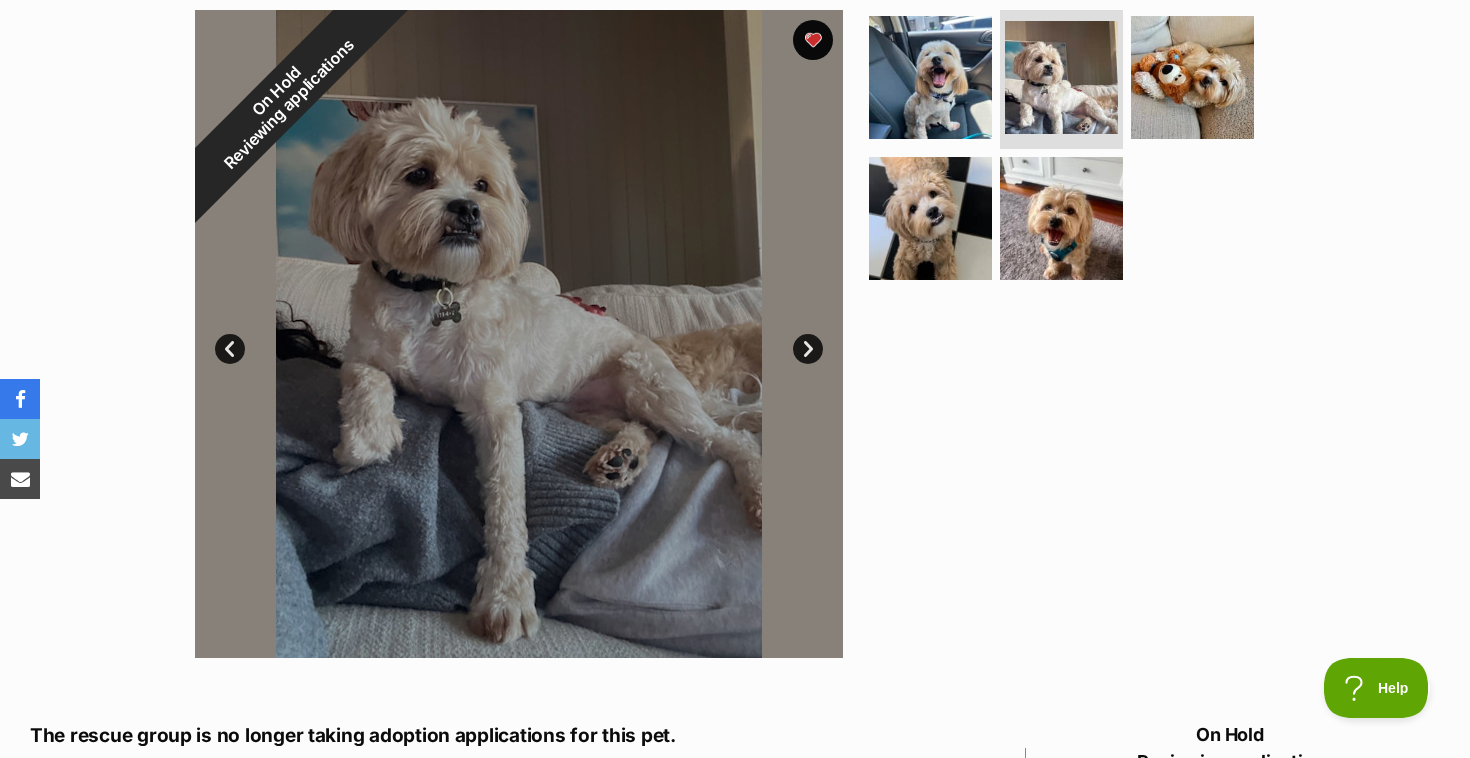 click on "Next" at bounding box center (808, 349) 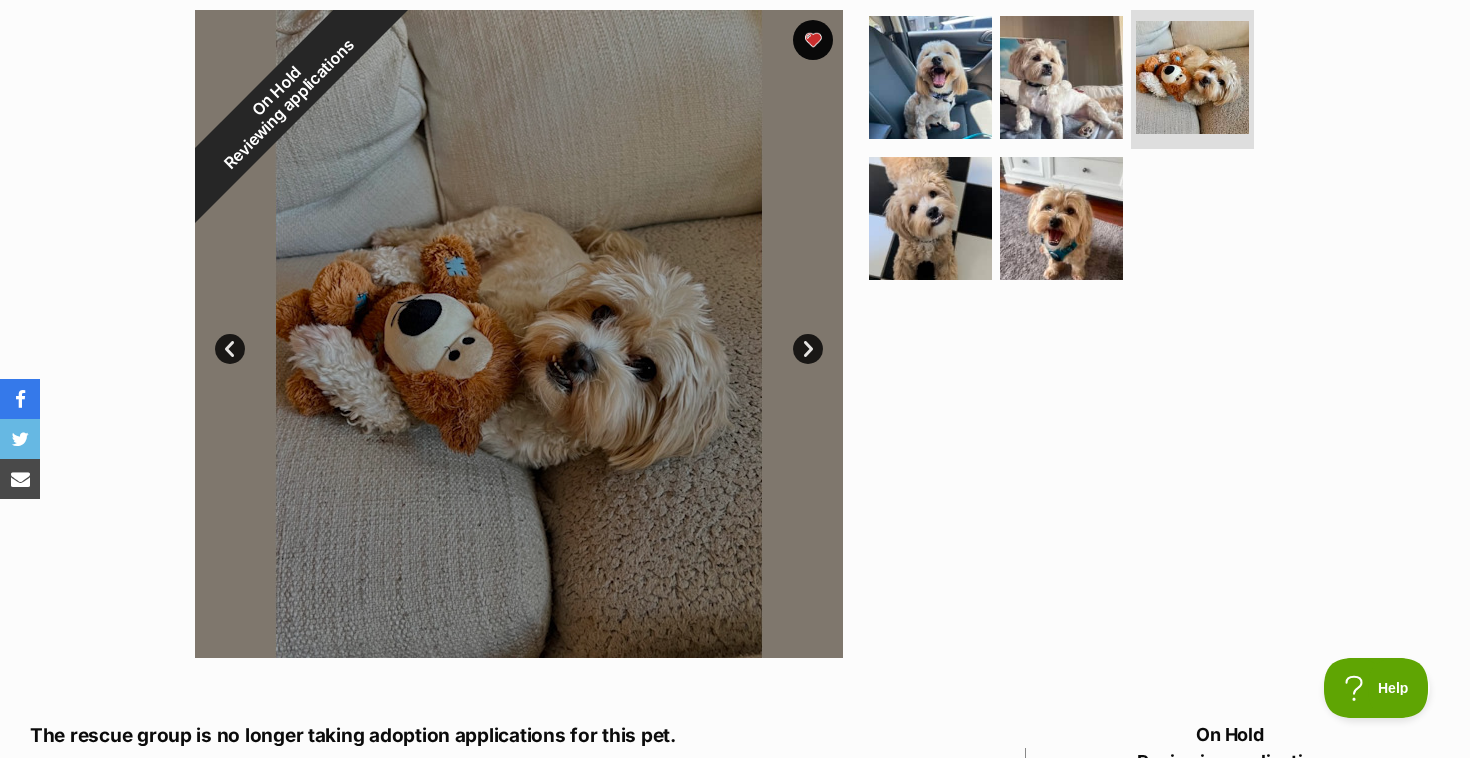 click on "Next" at bounding box center [808, 349] 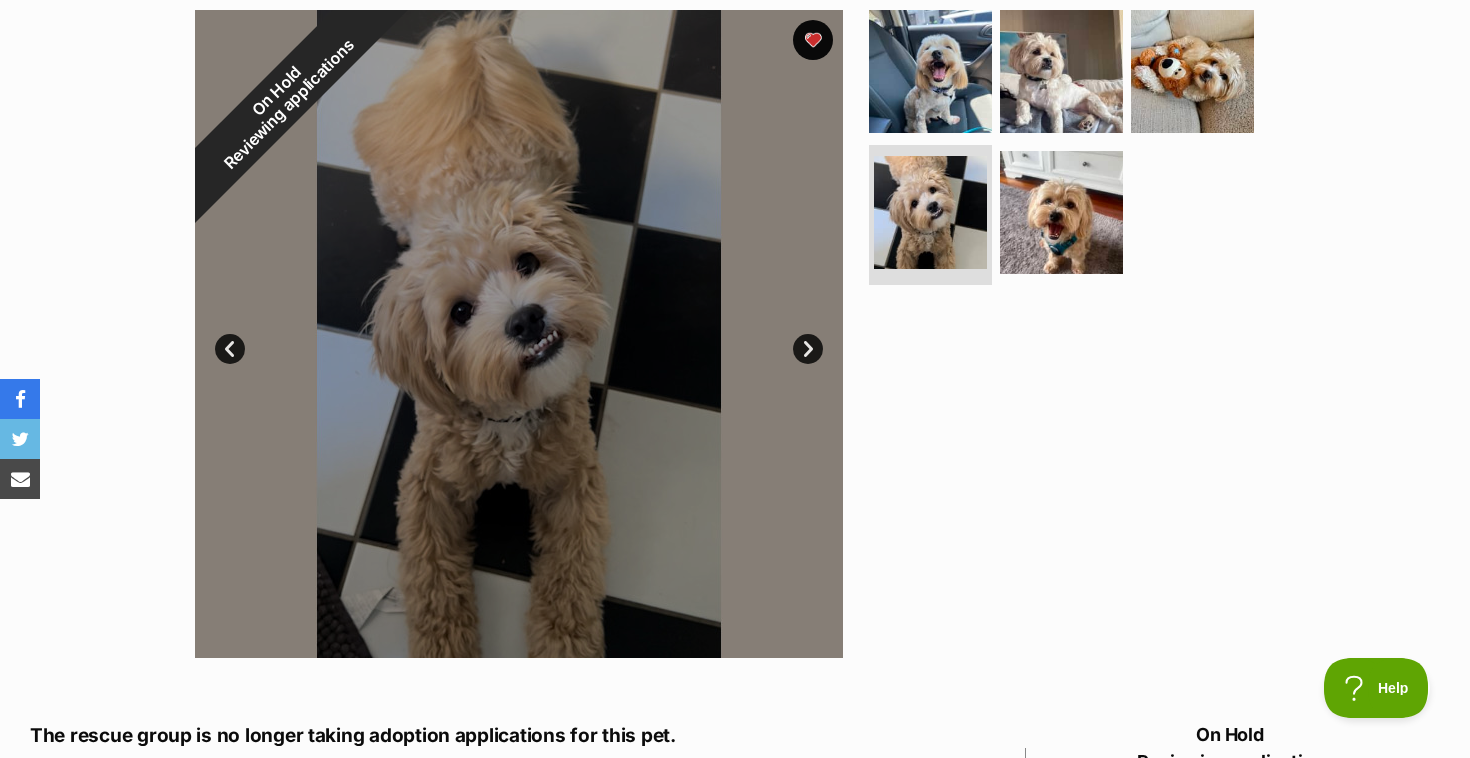 scroll, scrollTop: 0, scrollLeft: 0, axis: both 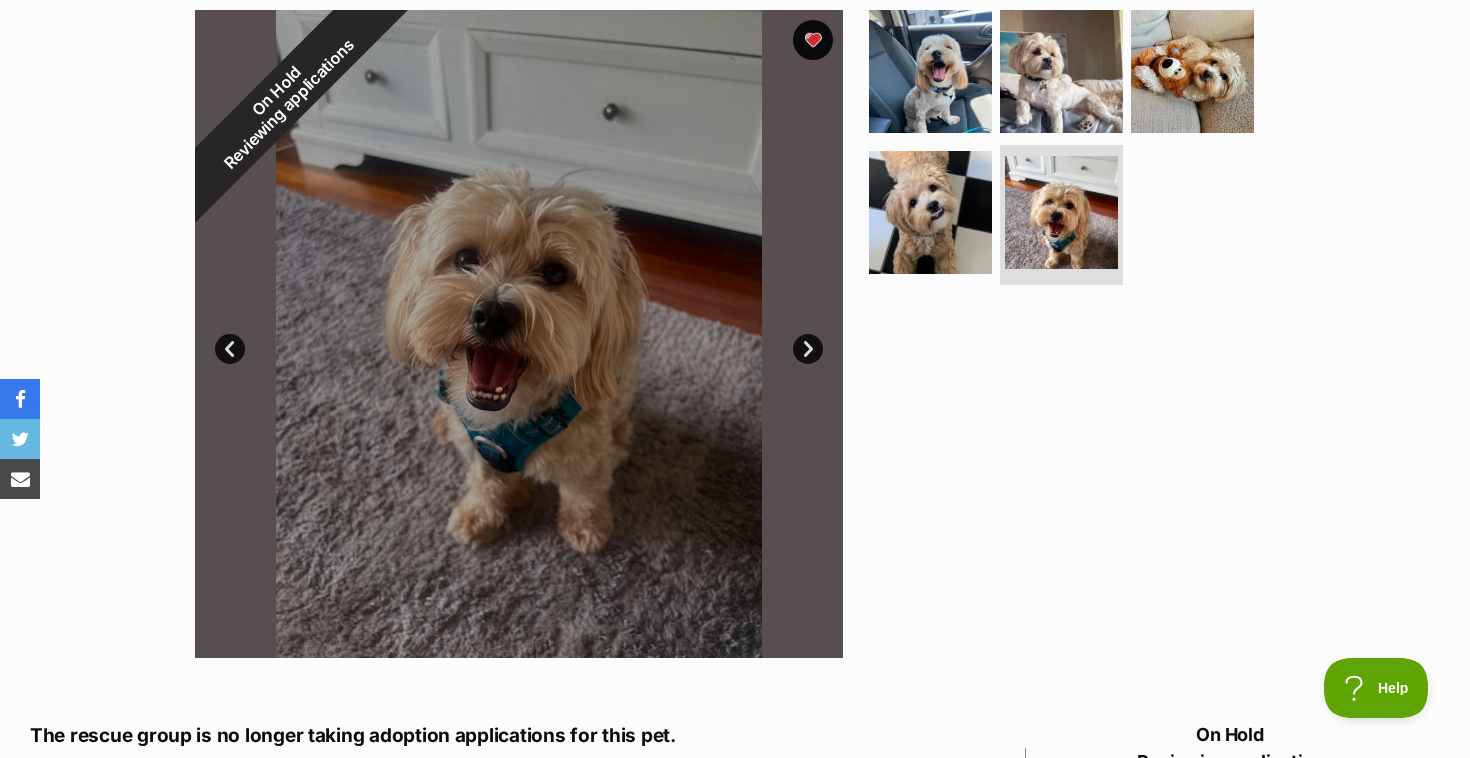 click on "Next" at bounding box center [808, 349] 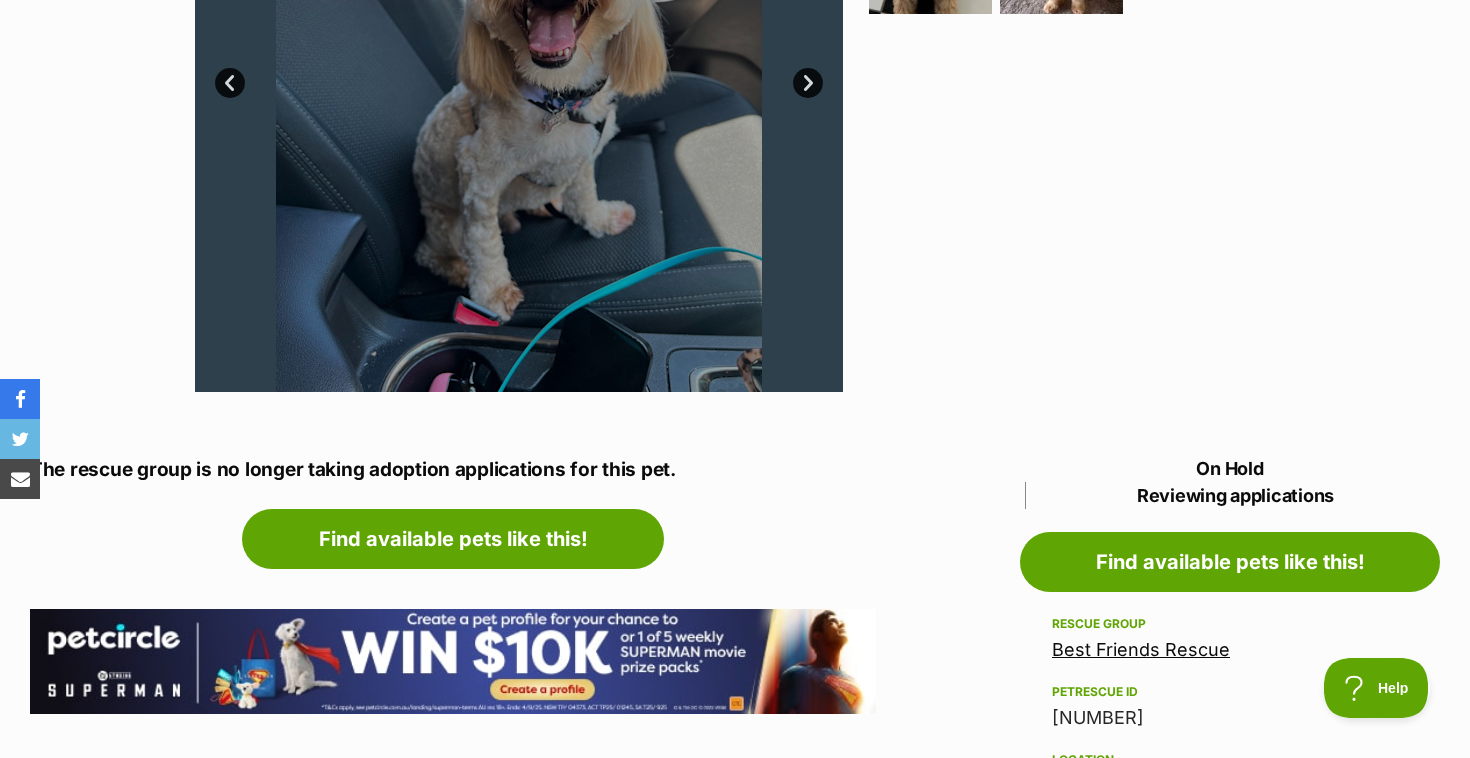 scroll, scrollTop: 1122, scrollLeft: 0, axis: vertical 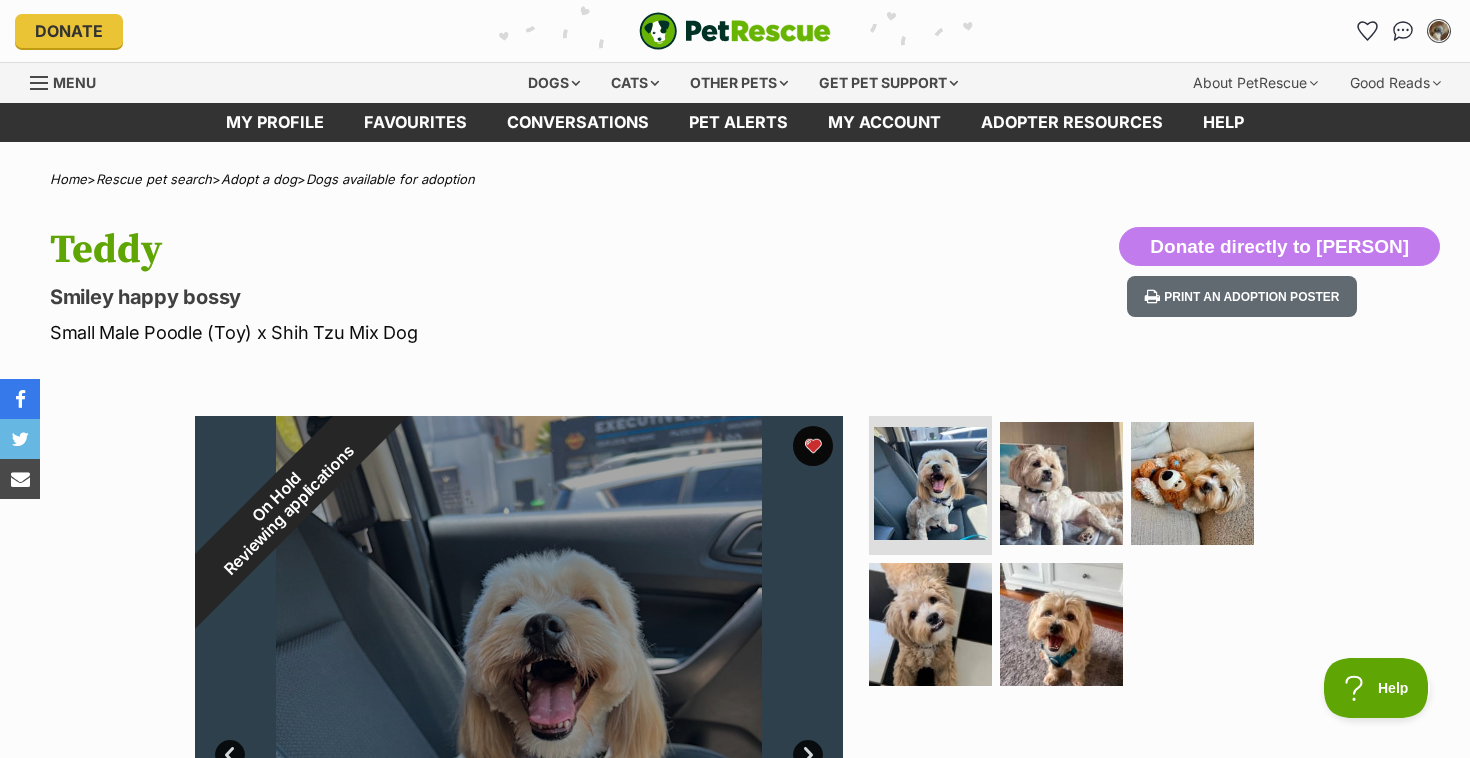click at bounding box center (1439, 31) 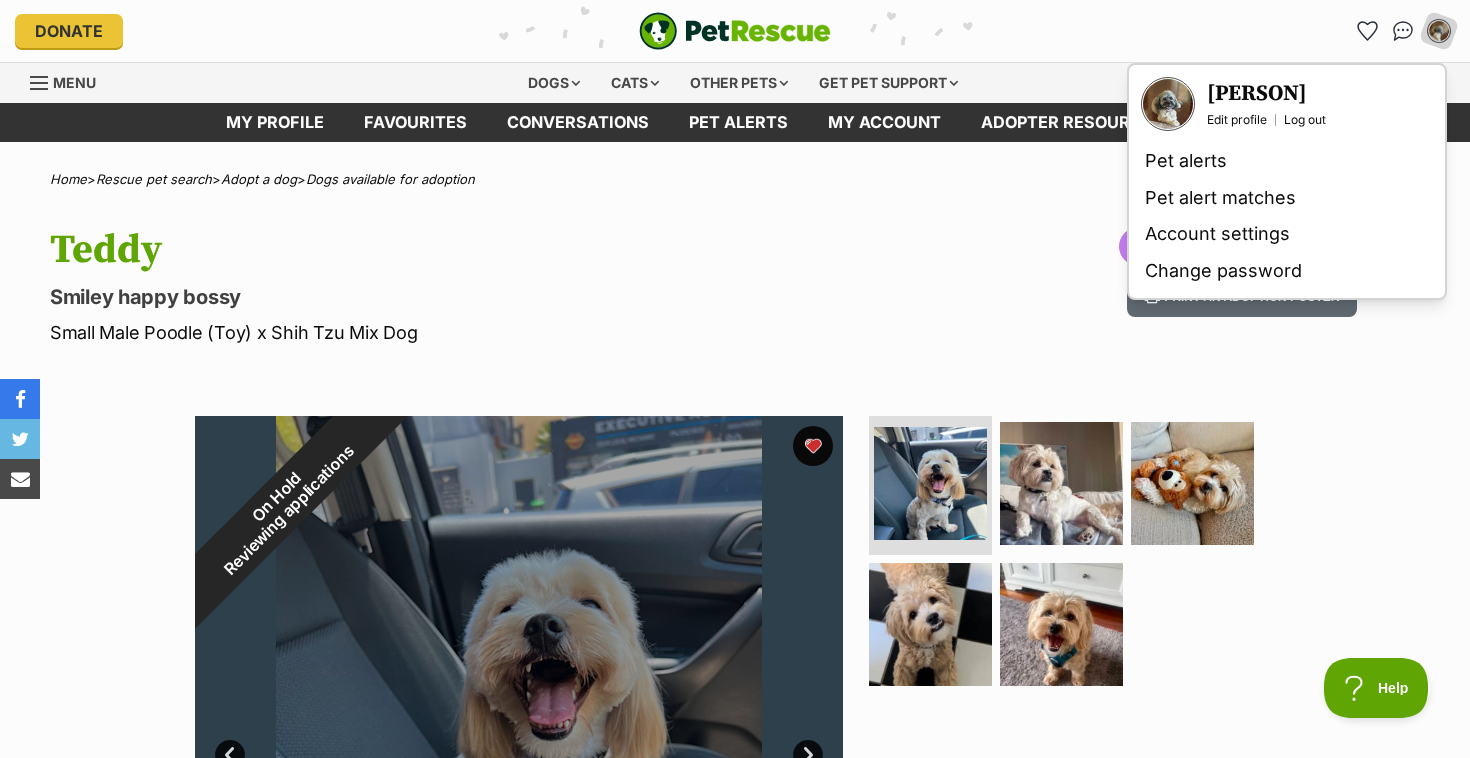 scroll, scrollTop: 0, scrollLeft: 0, axis: both 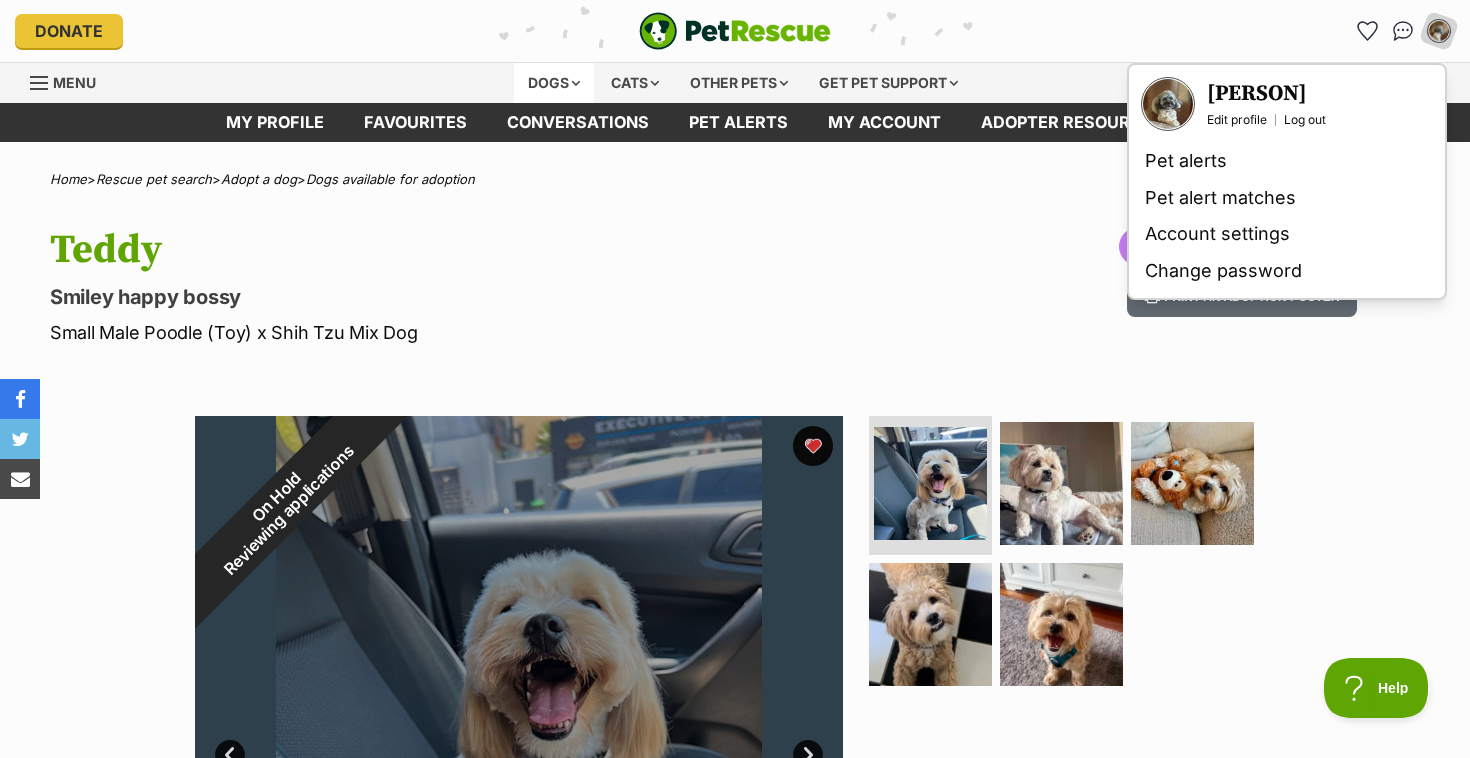 click on "Dogs" at bounding box center [554, 83] 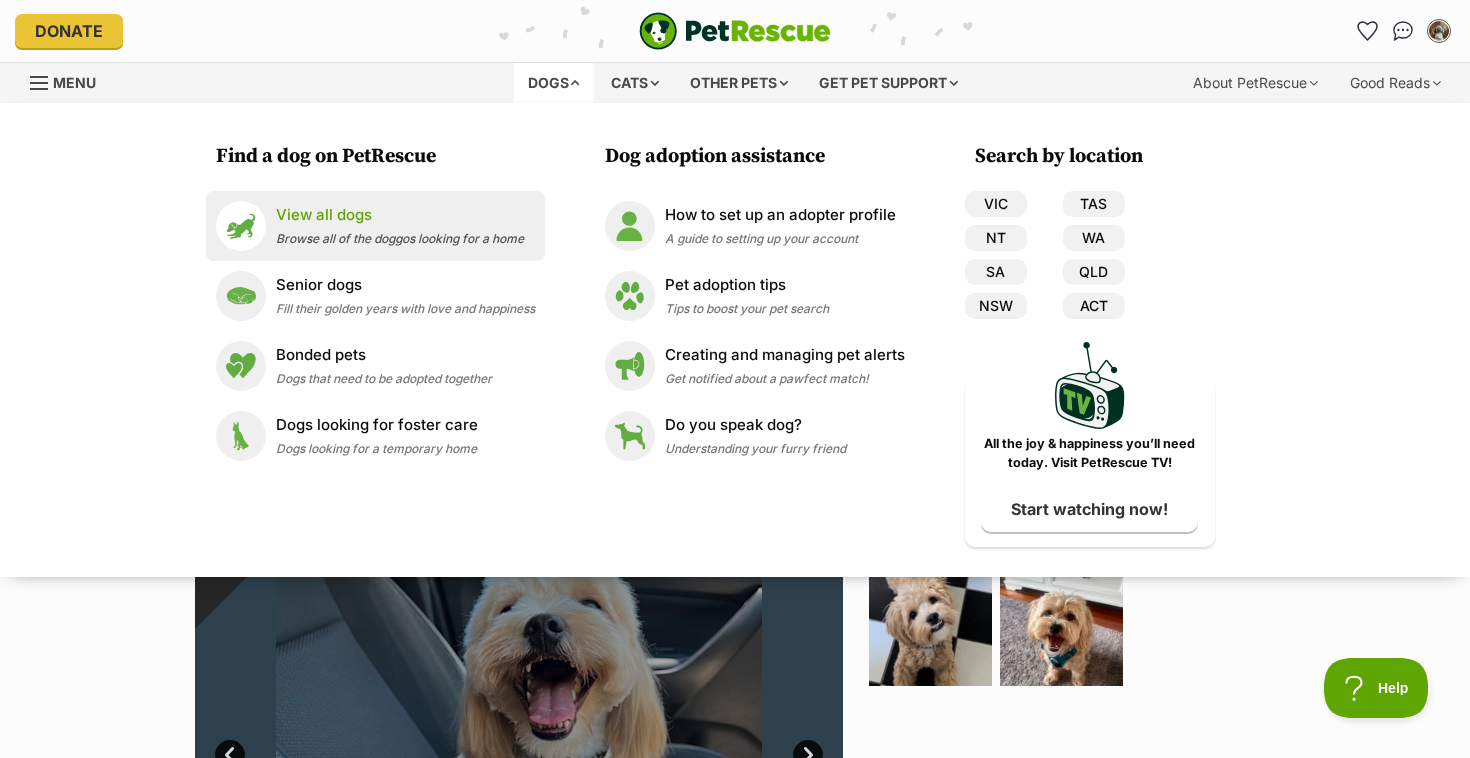 click on "Browse all of the doggos looking for a home" at bounding box center [400, 238] 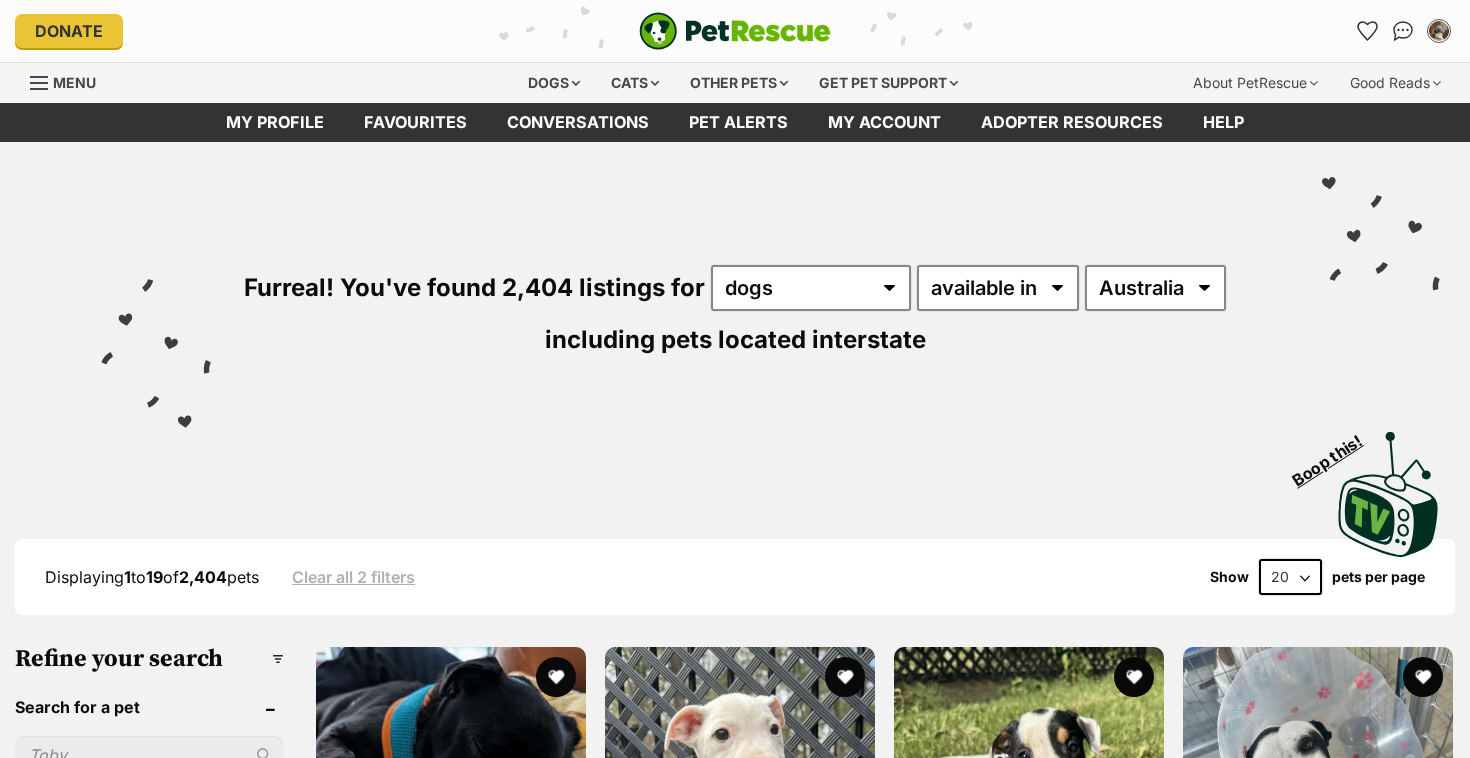 scroll, scrollTop: 0, scrollLeft: 0, axis: both 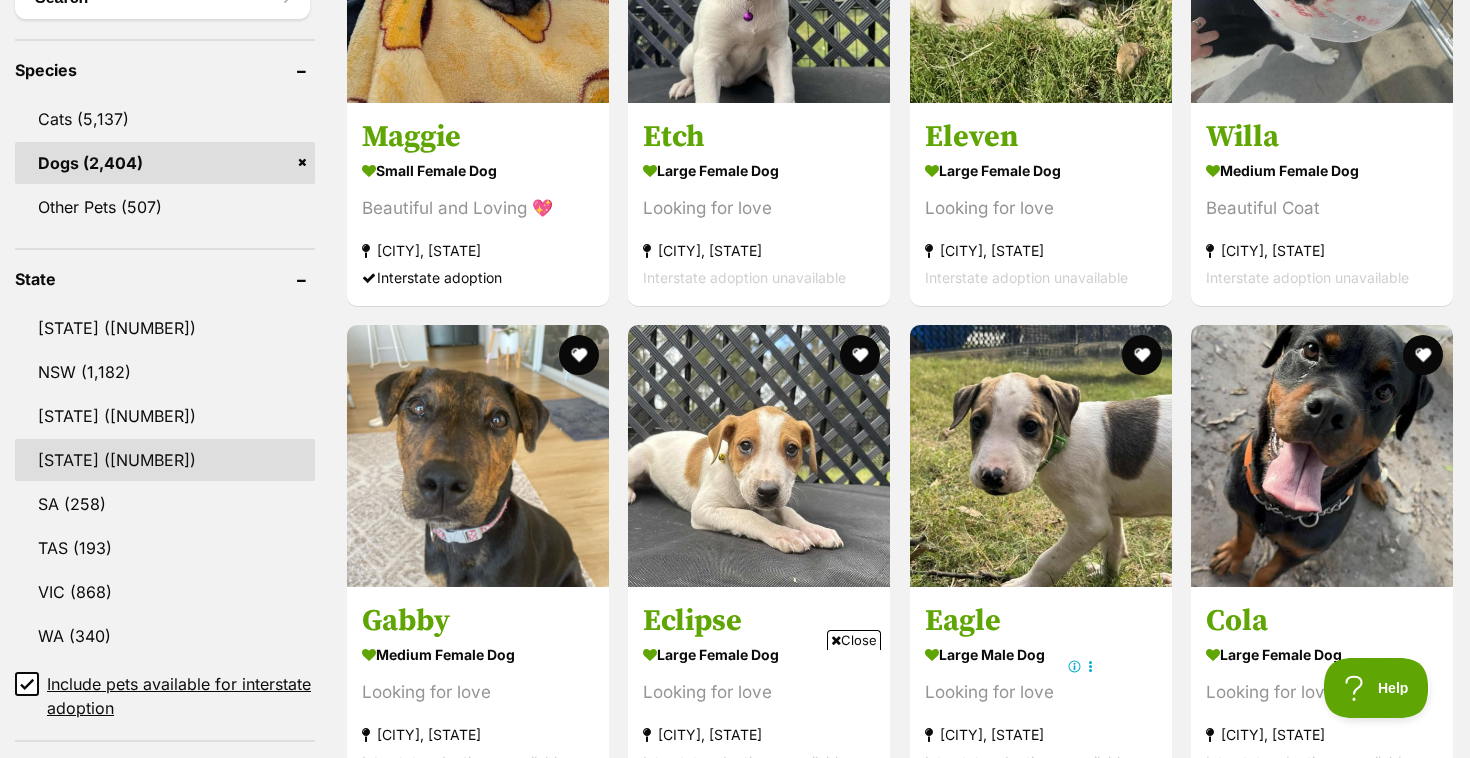 click on "QLD (805)" at bounding box center [165, 460] 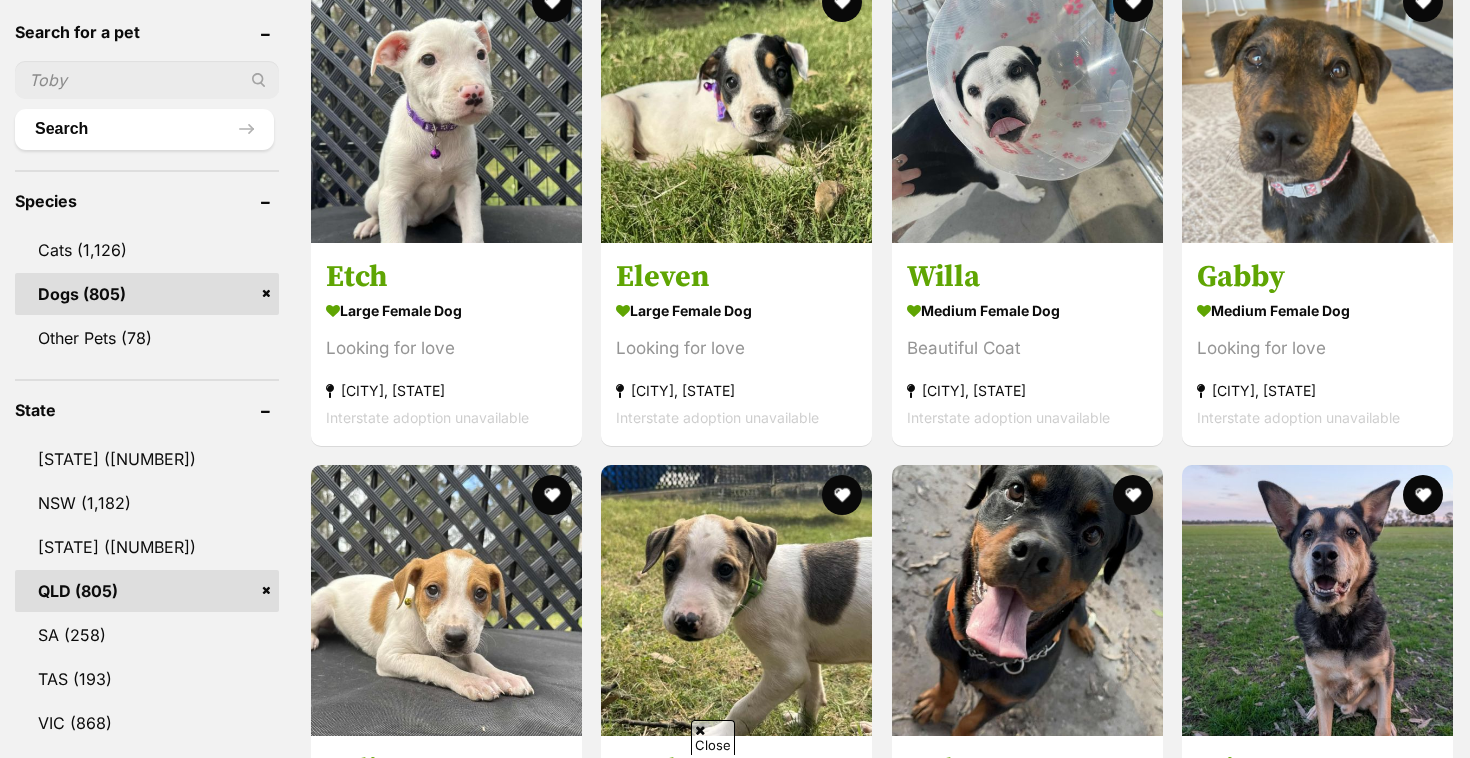 scroll, scrollTop: 0, scrollLeft: 0, axis: both 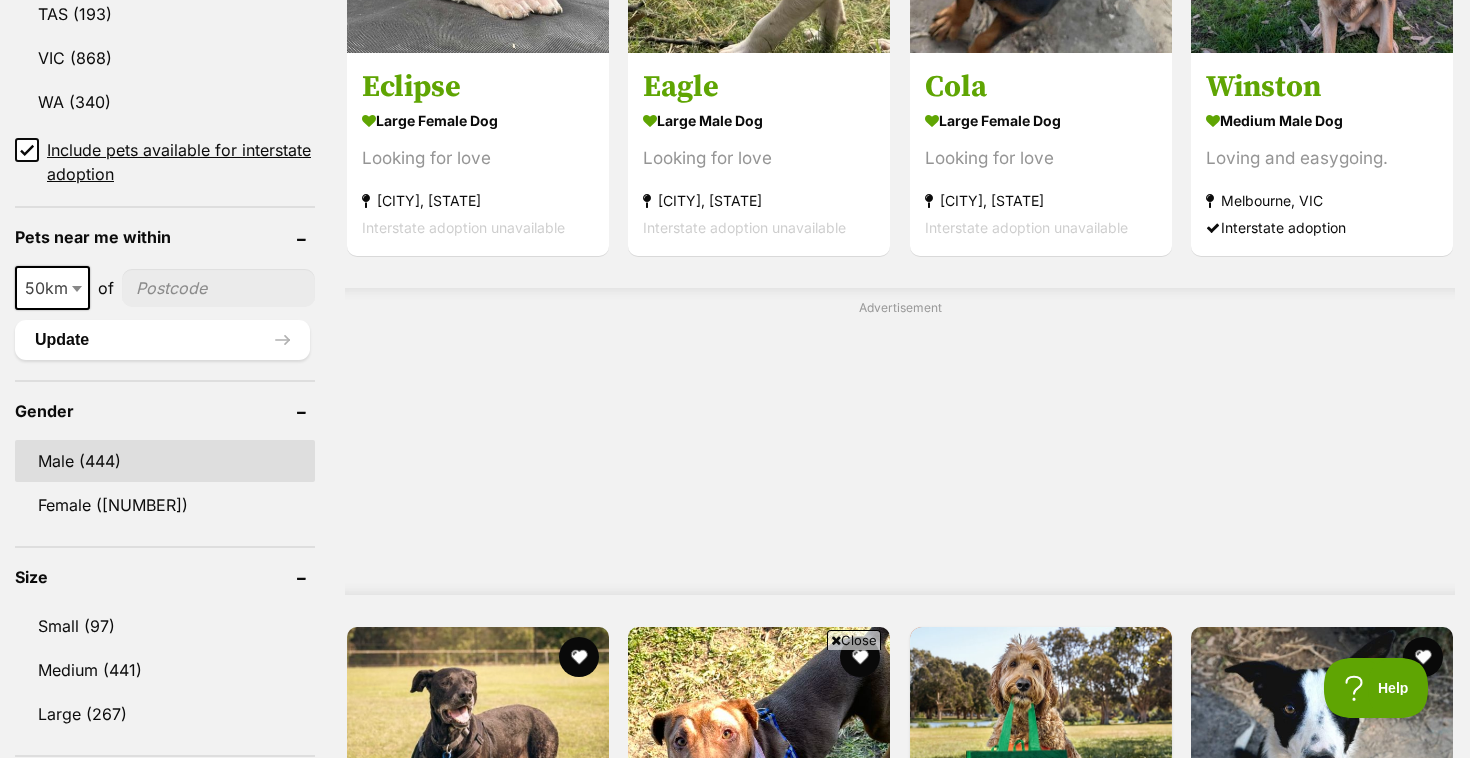 click on "Male (444)" at bounding box center (165, 461) 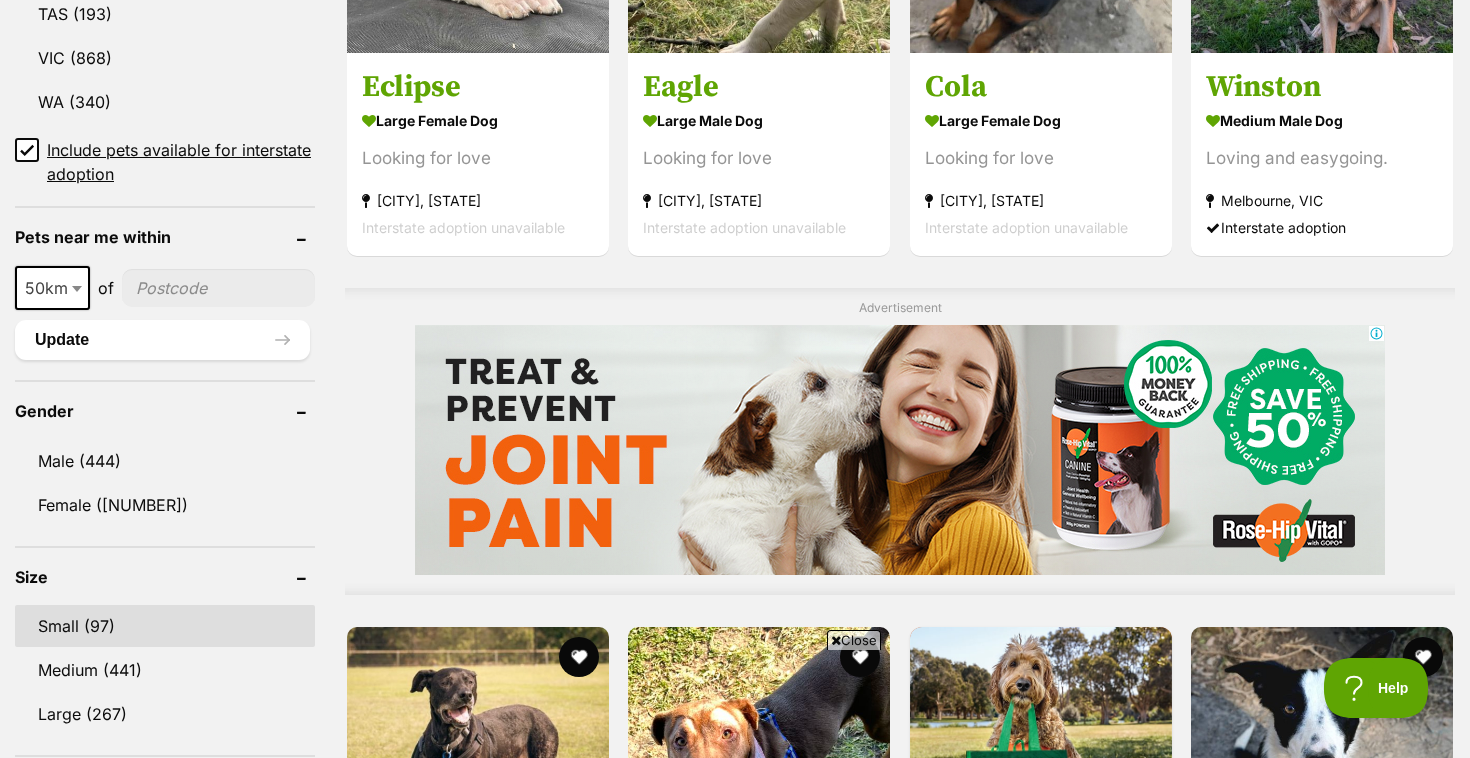 scroll, scrollTop: 0, scrollLeft: 0, axis: both 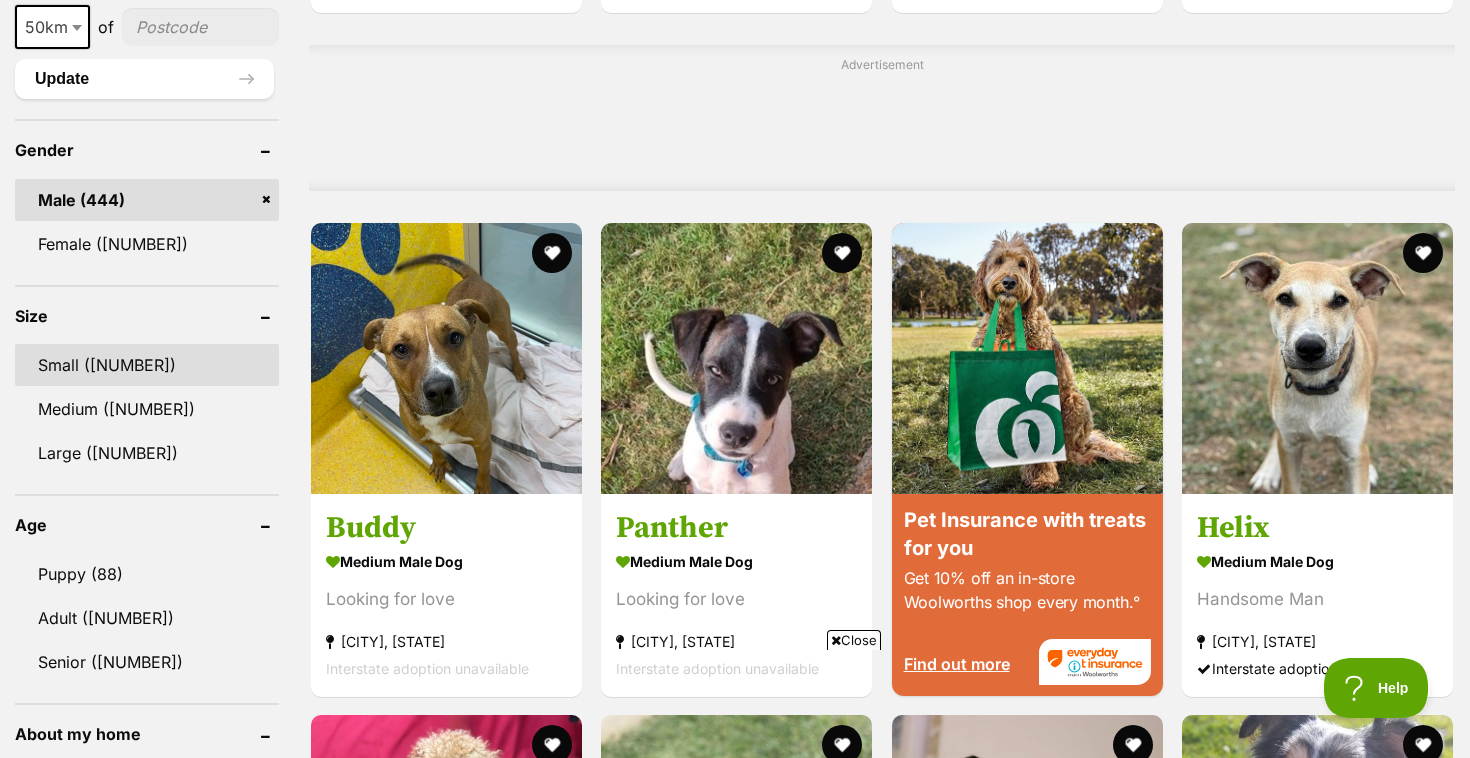 click on "Small (52)" at bounding box center [147, 365] 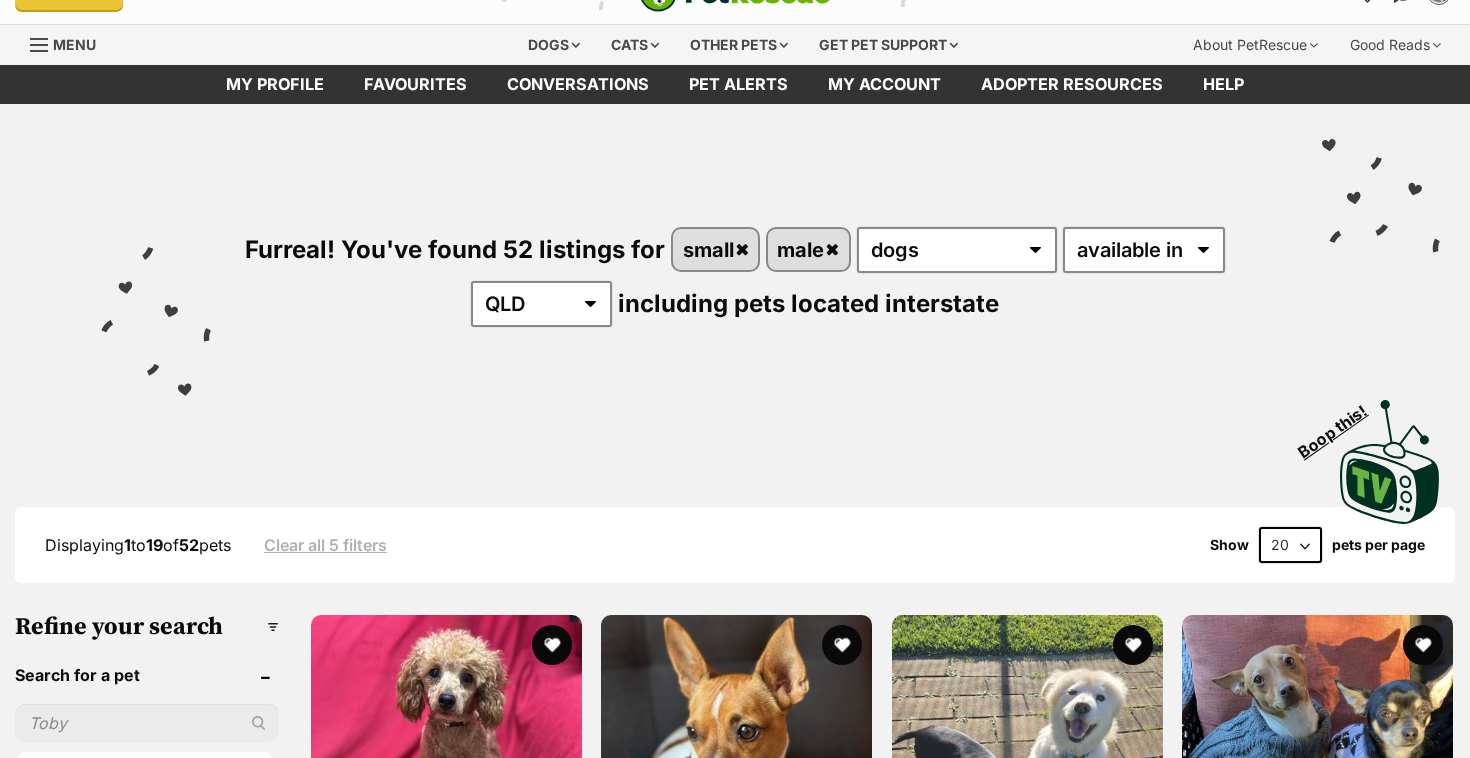 scroll, scrollTop: 437, scrollLeft: 0, axis: vertical 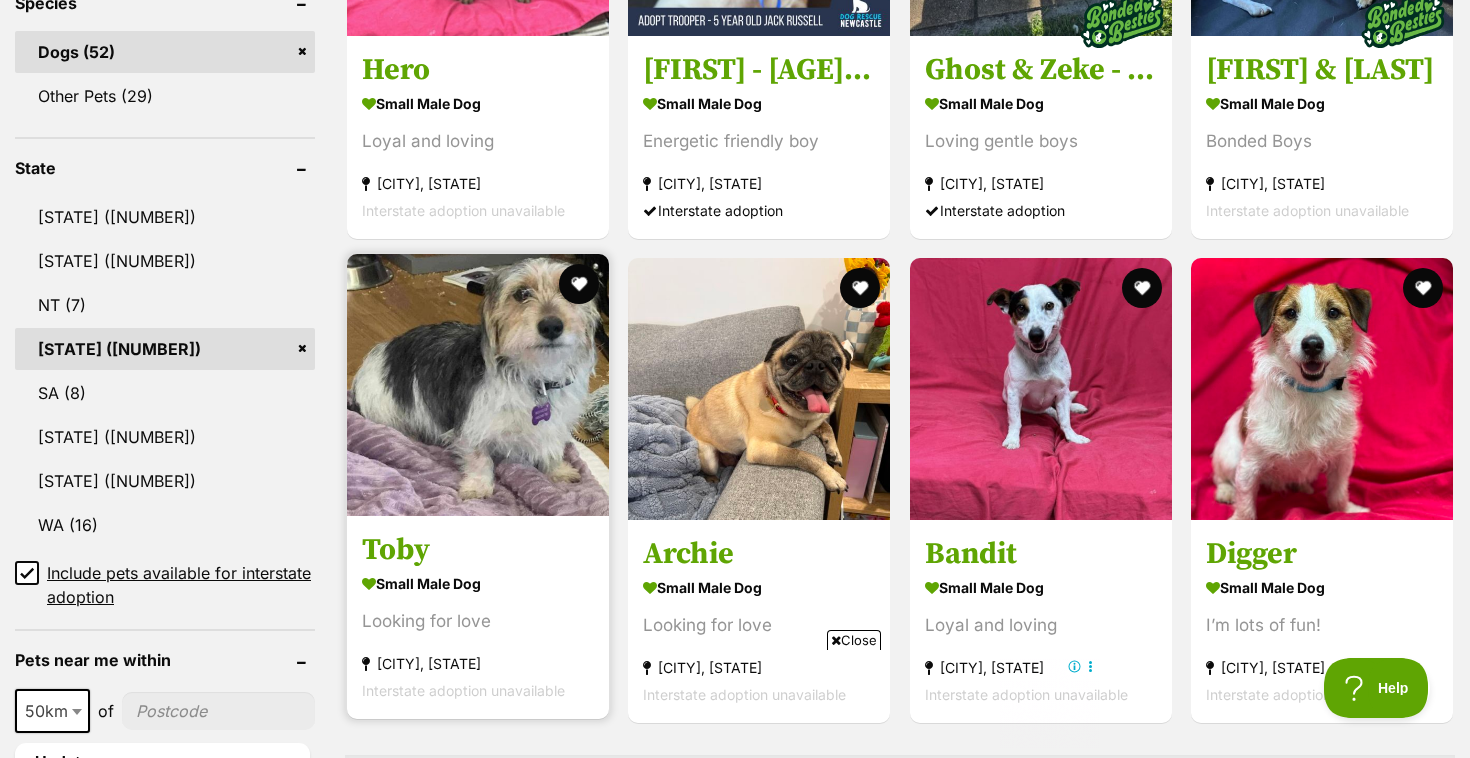 click at bounding box center (478, 385) 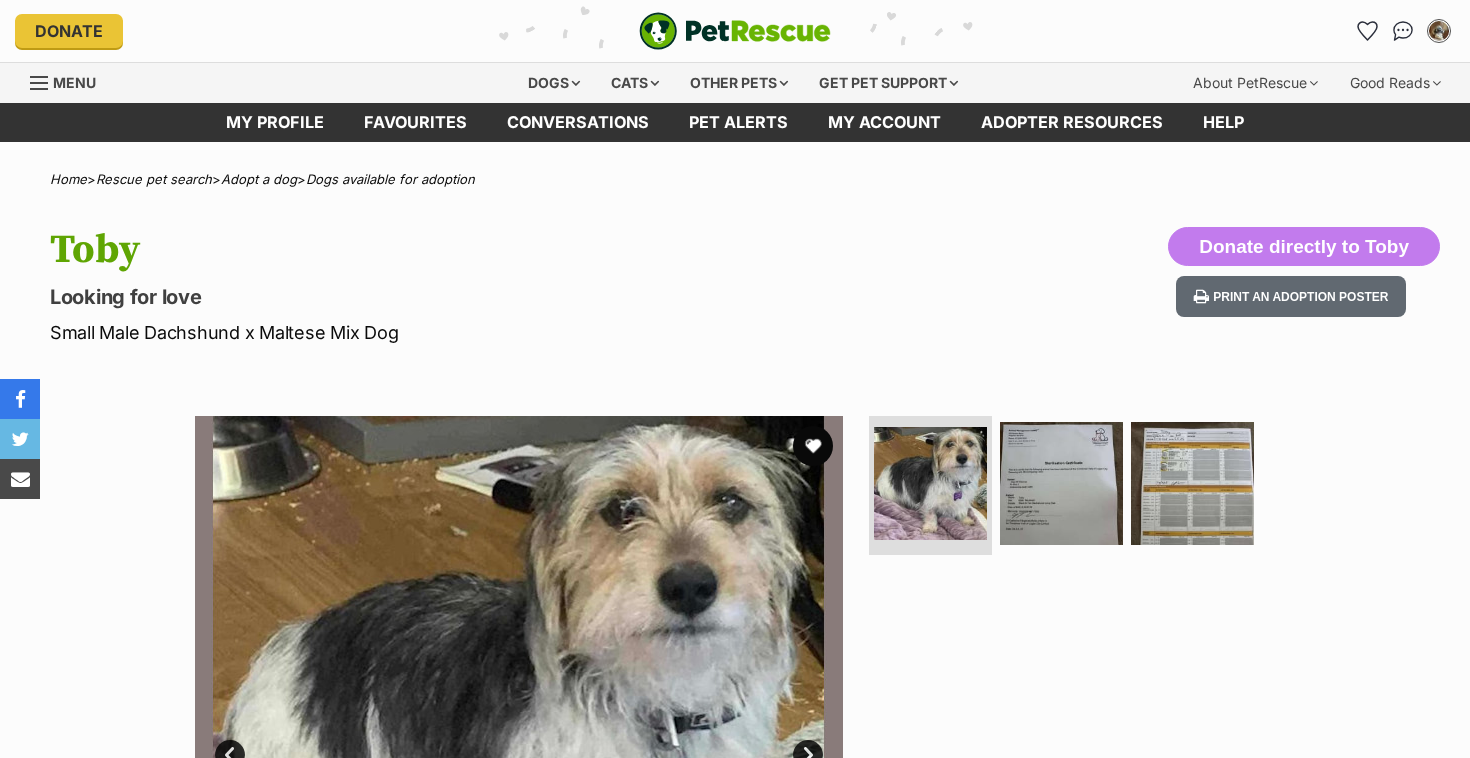 scroll, scrollTop: 0, scrollLeft: 0, axis: both 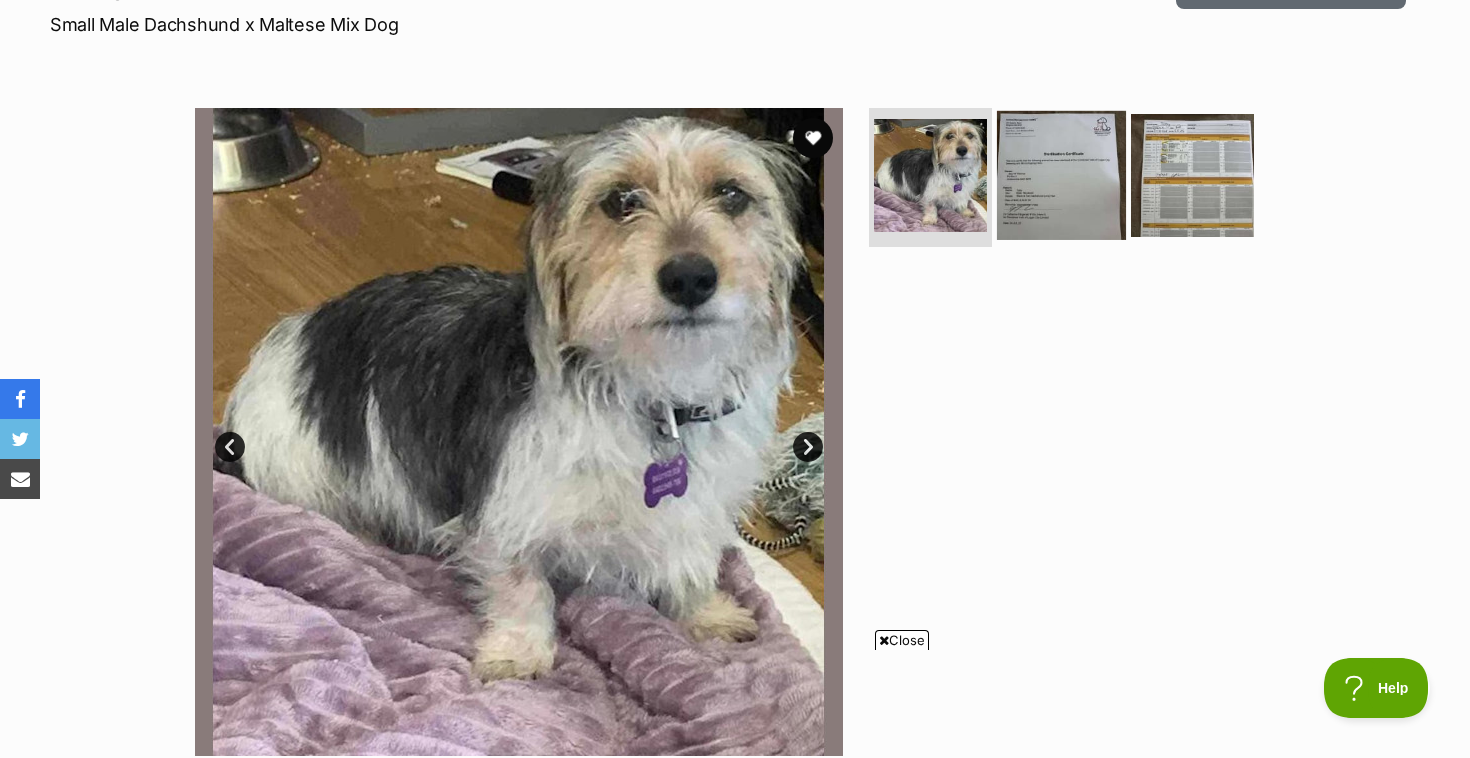 click at bounding box center [1061, 174] 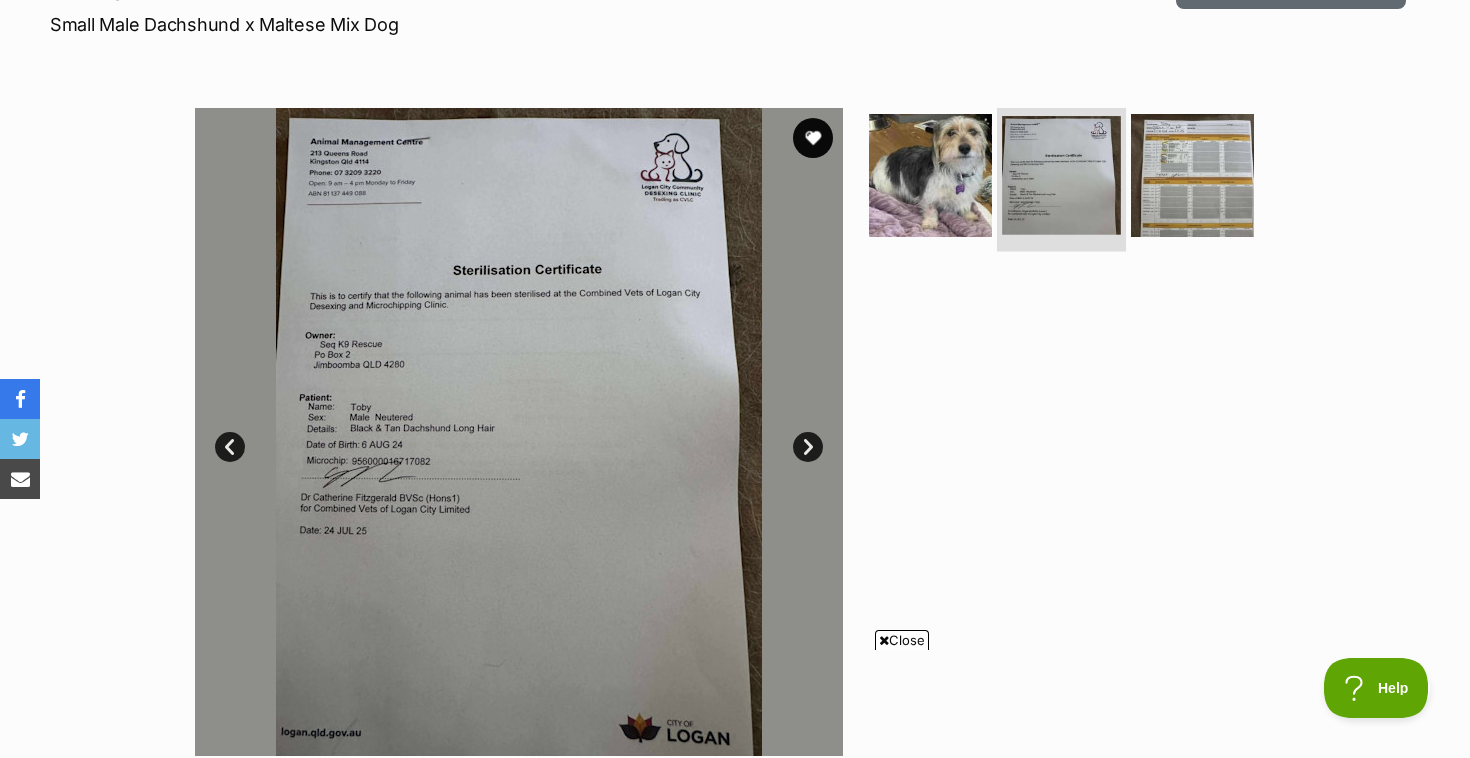 scroll, scrollTop: 0, scrollLeft: 0, axis: both 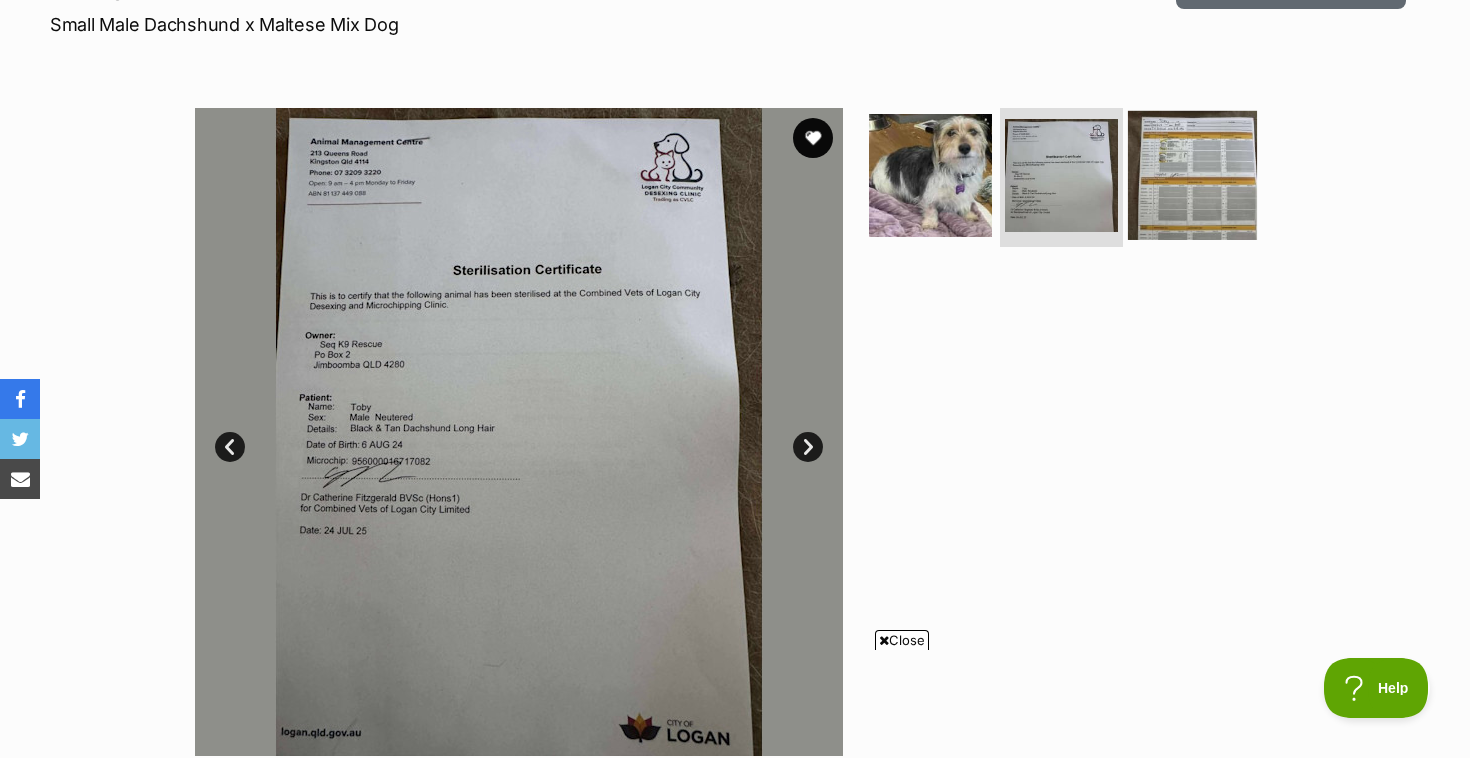 click at bounding box center [1192, 174] 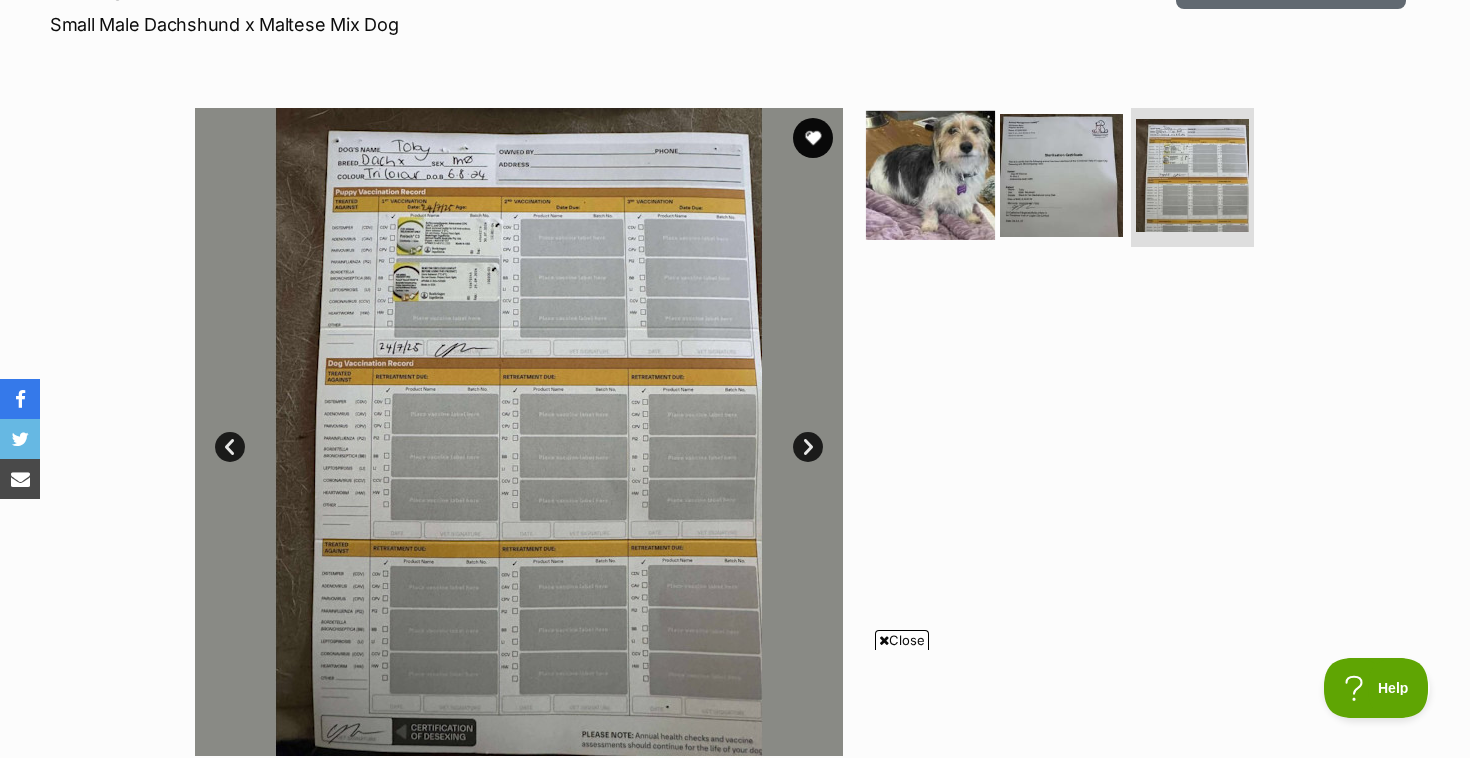 click at bounding box center (930, 174) 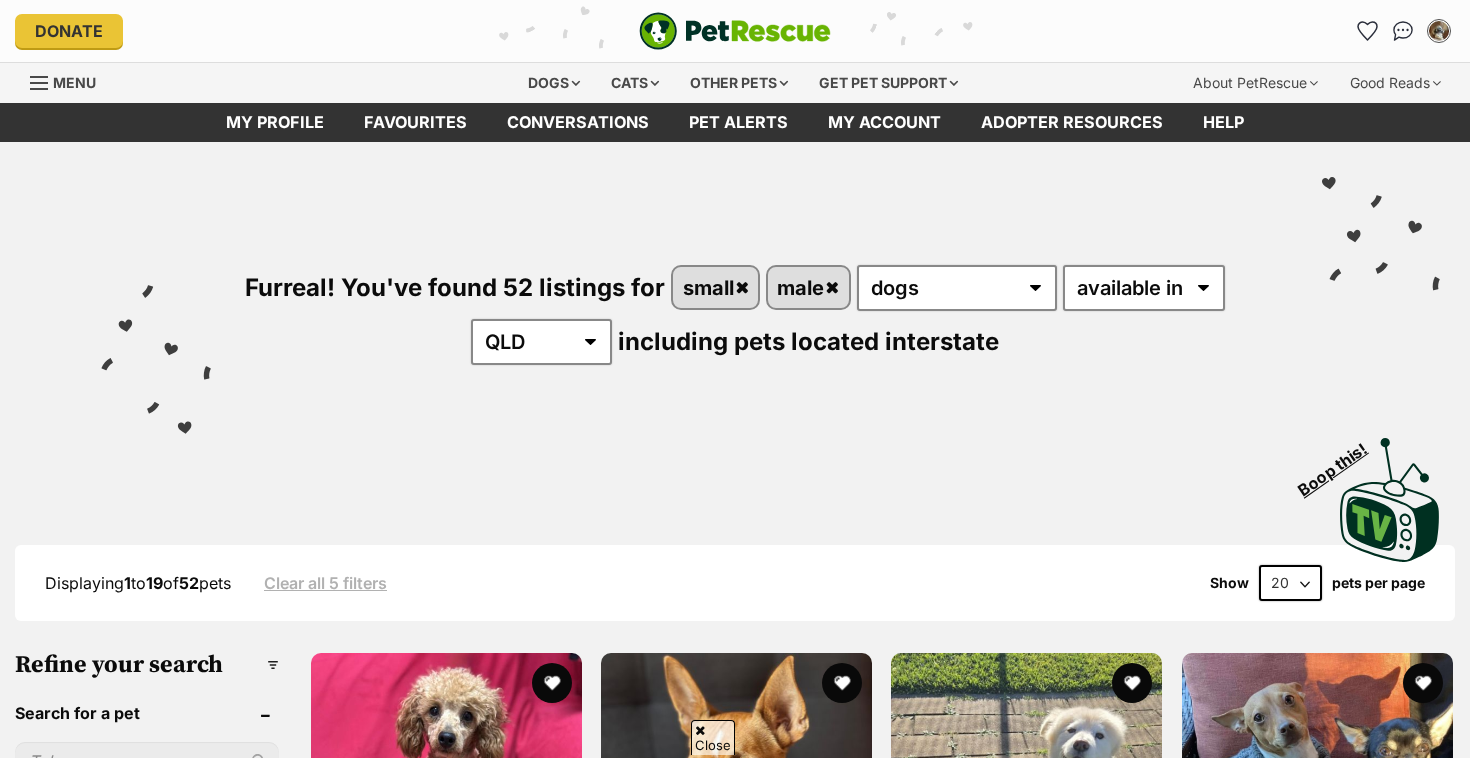 scroll, scrollTop: 879, scrollLeft: 0, axis: vertical 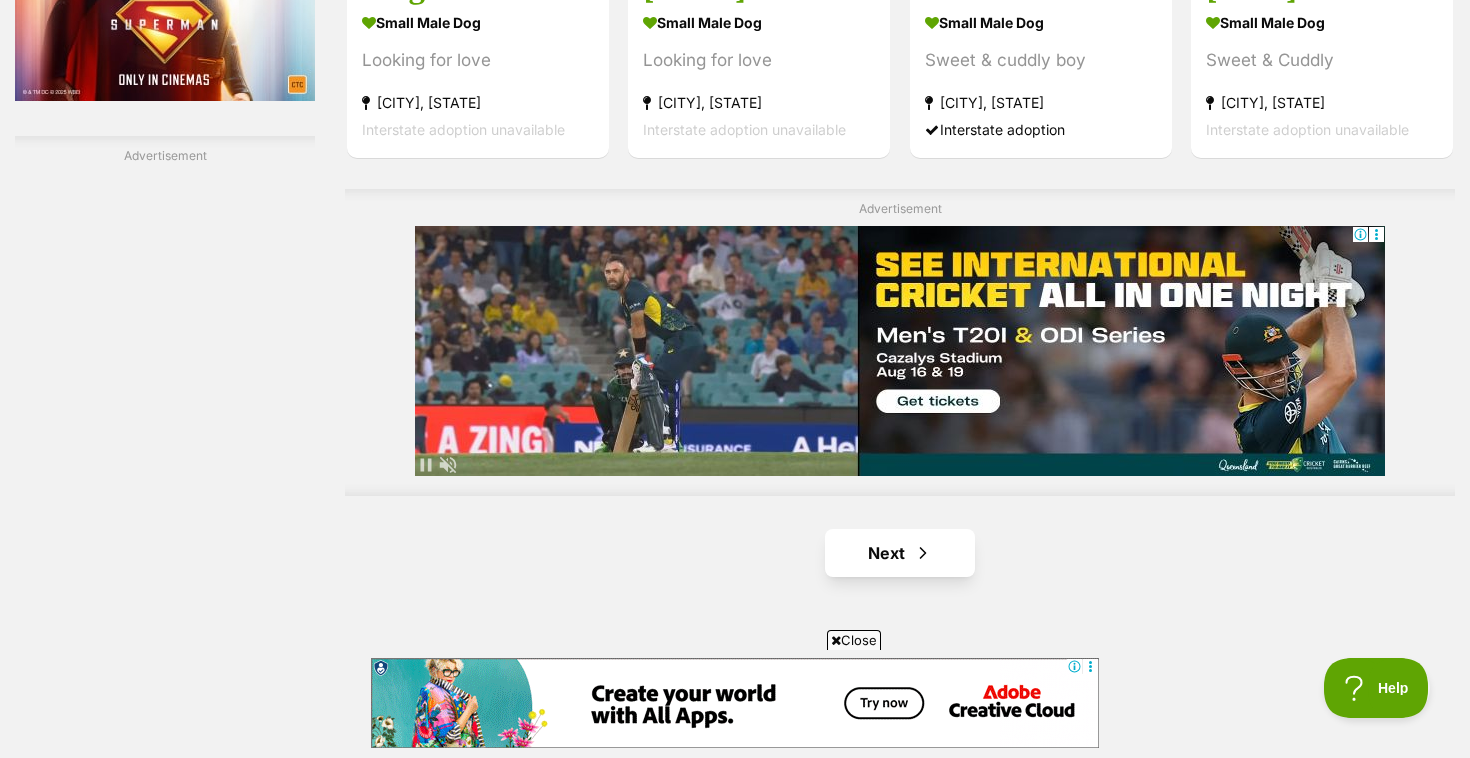 click on "Next" at bounding box center [900, 553] 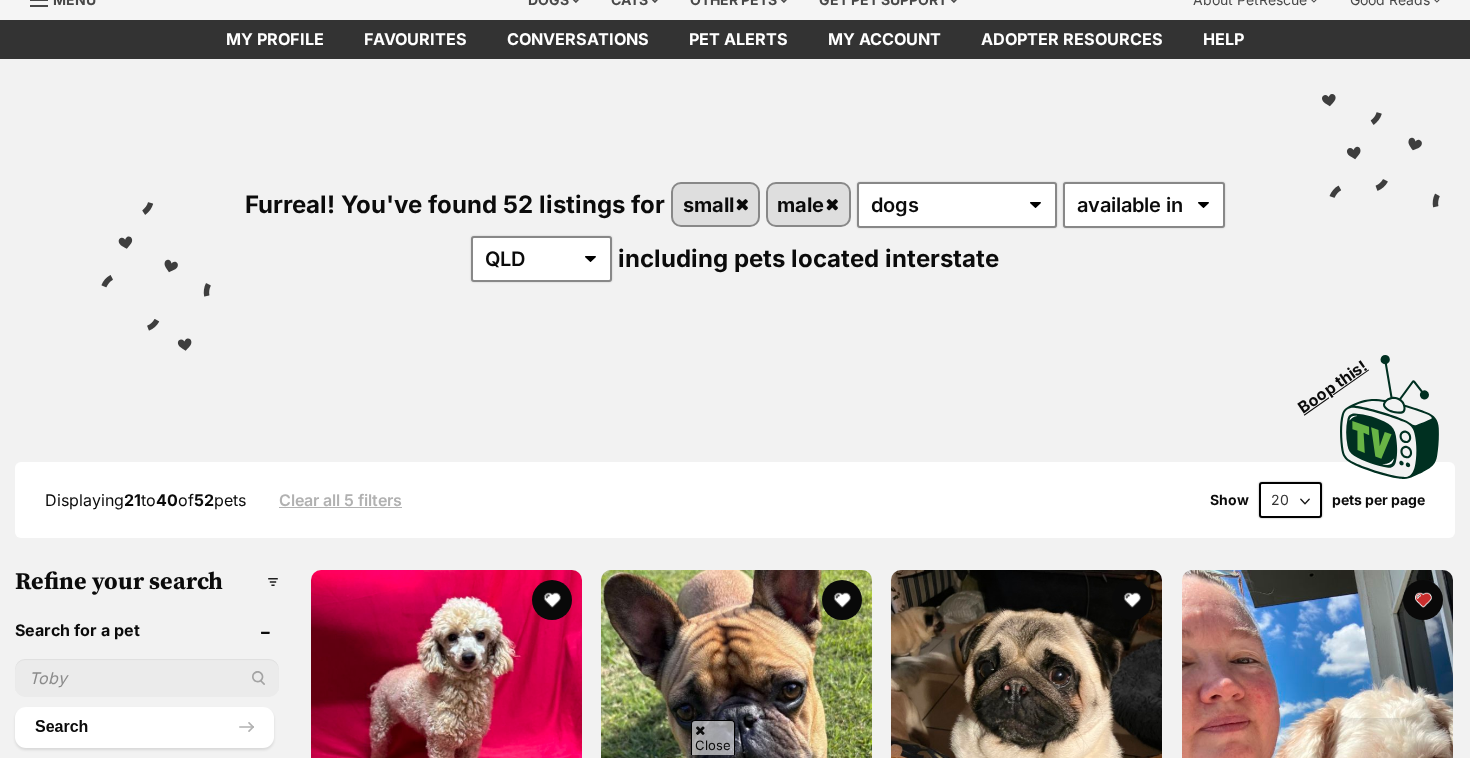 scroll, scrollTop: 287, scrollLeft: 0, axis: vertical 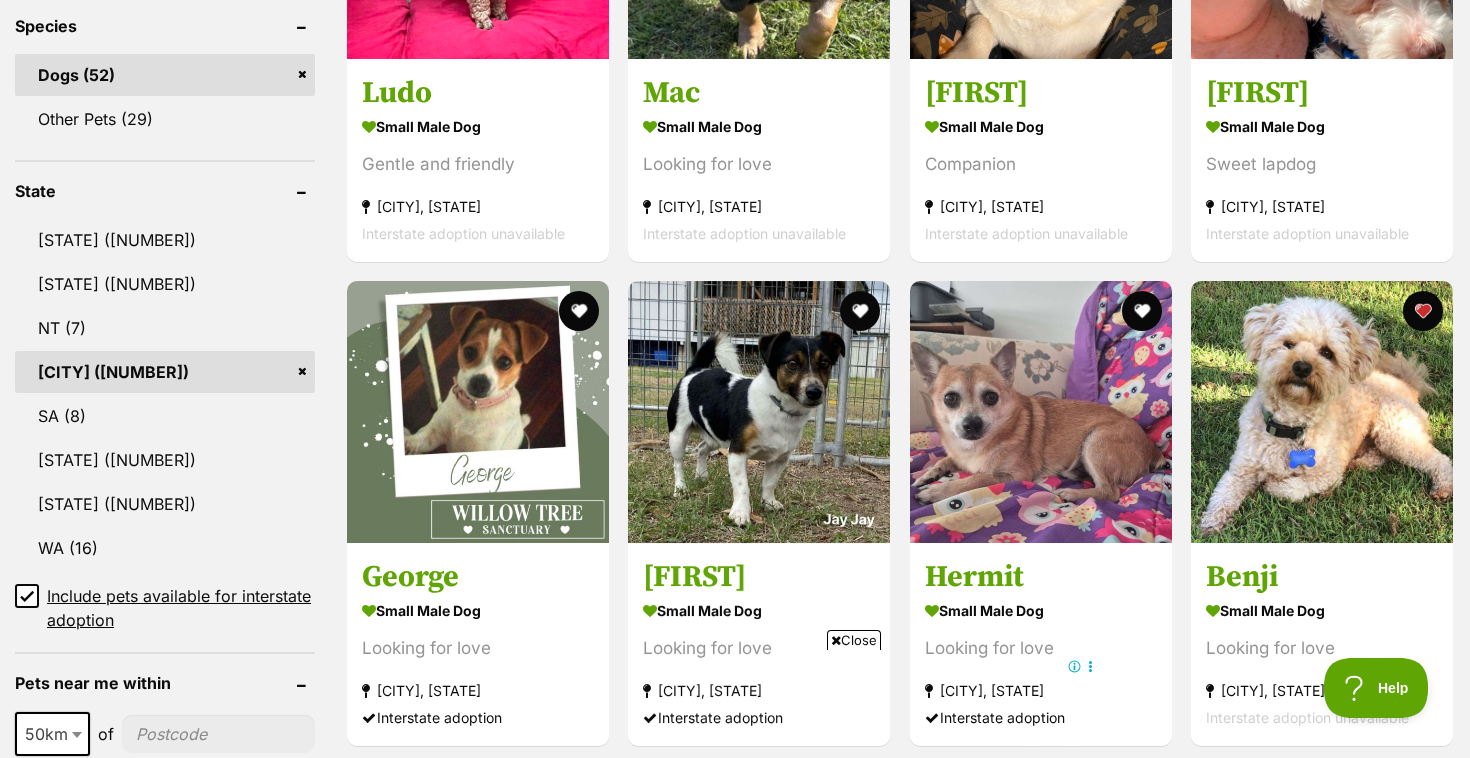 click on "Close" at bounding box center [854, 640] 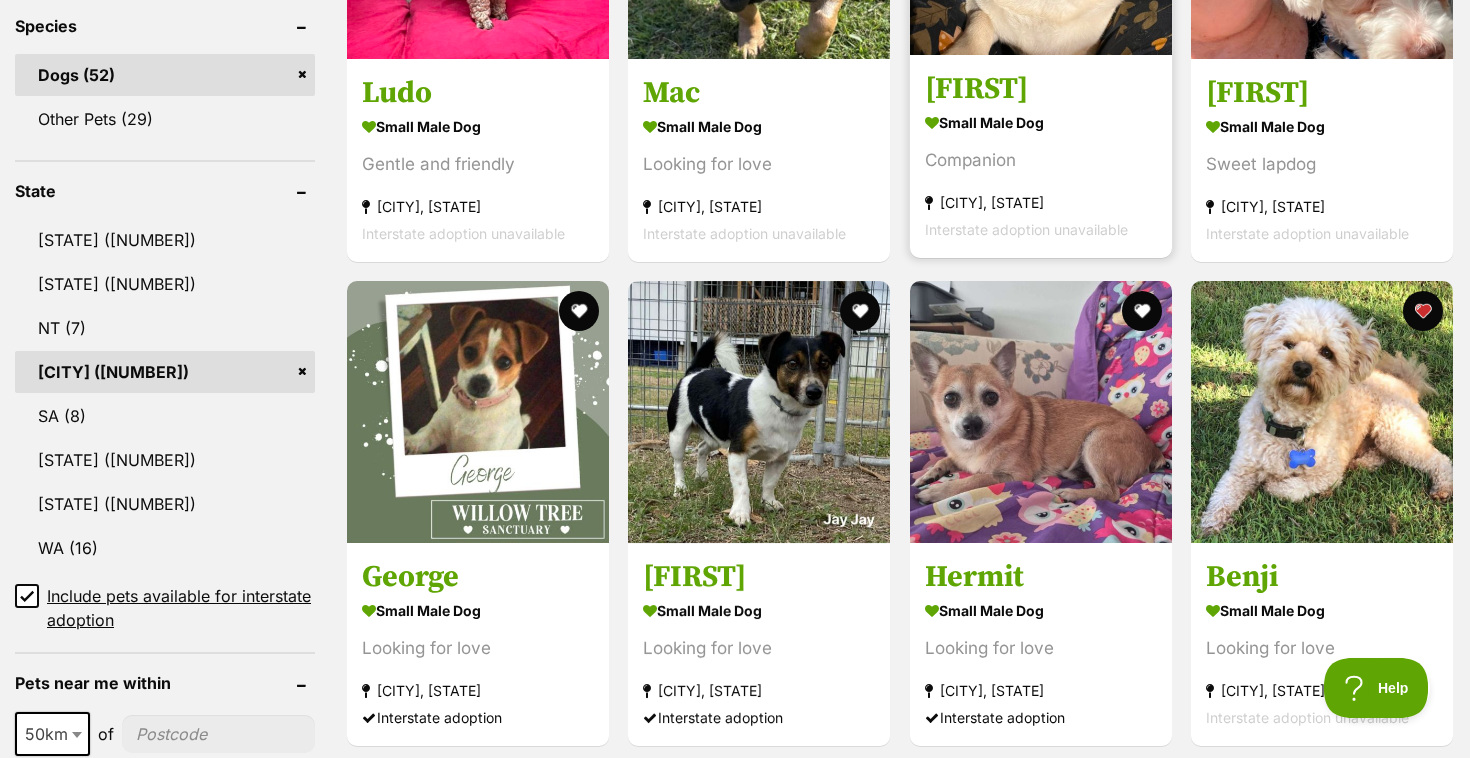 scroll, scrollTop: 459, scrollLeft: 0, axis: vertical 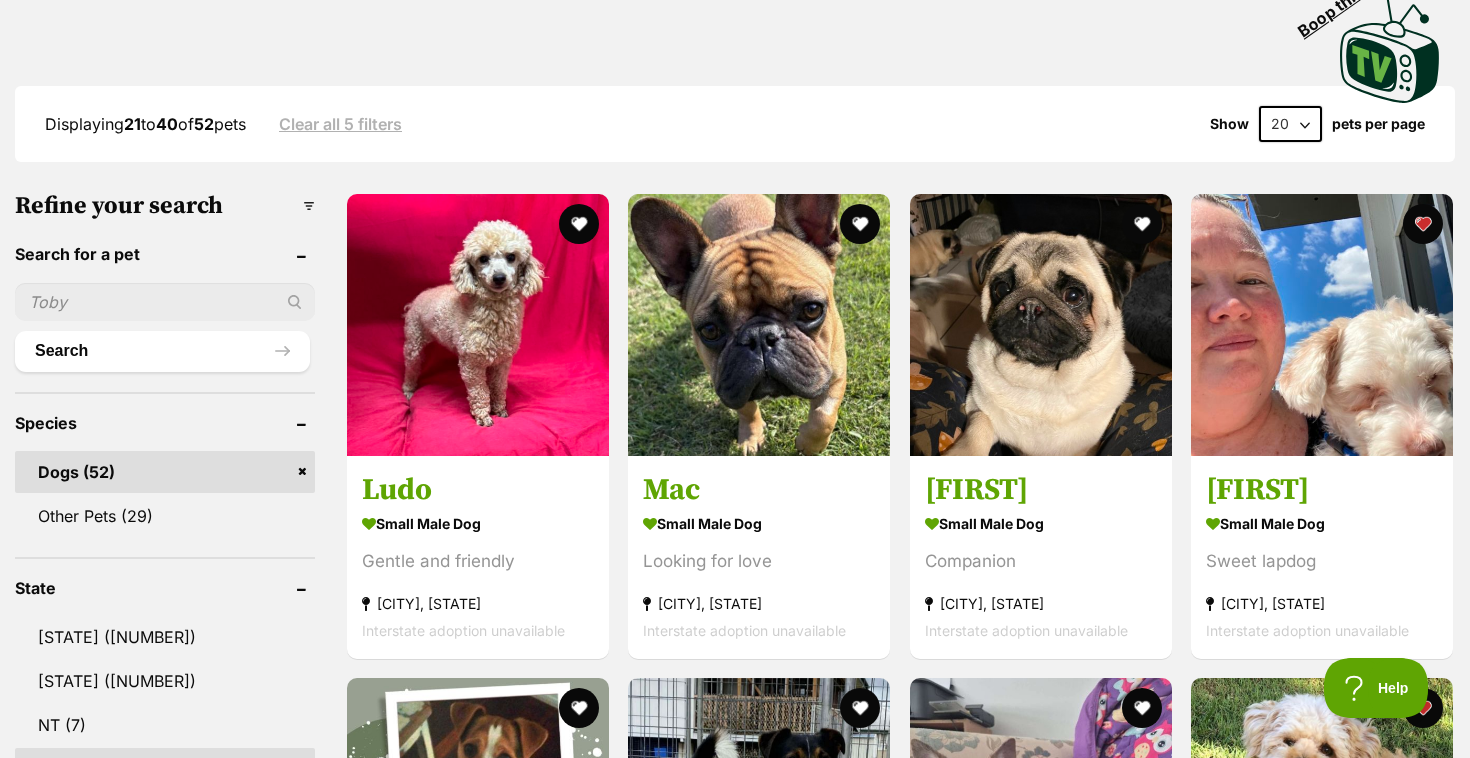 click on "[FIRST]
small male Dog
Gentle and friendly
[CITY], [STATE]
Interstate adoption unavailable
[FIRST]
small male Dog
Looking for love
[CITY], [STATE]
Interstate adoption unavailable
[FIRST]
small male Dog
Companion
[CITY], [STATE]
Interstate adoption unavailable
[FIRST]
small male Dog
Sweet lapdog
[CITY], [STATE]
Interstate adoption unavailable
[FIRST]
small male Dog
Looking for love
[CITY], [STATE]
Interstate adoption
[FIRST]
small male Dog
Looking for love
[CITY], [STATE]
Interstate adoption
Advertisement
[FIRST]" at bounding box center [900, 1850] 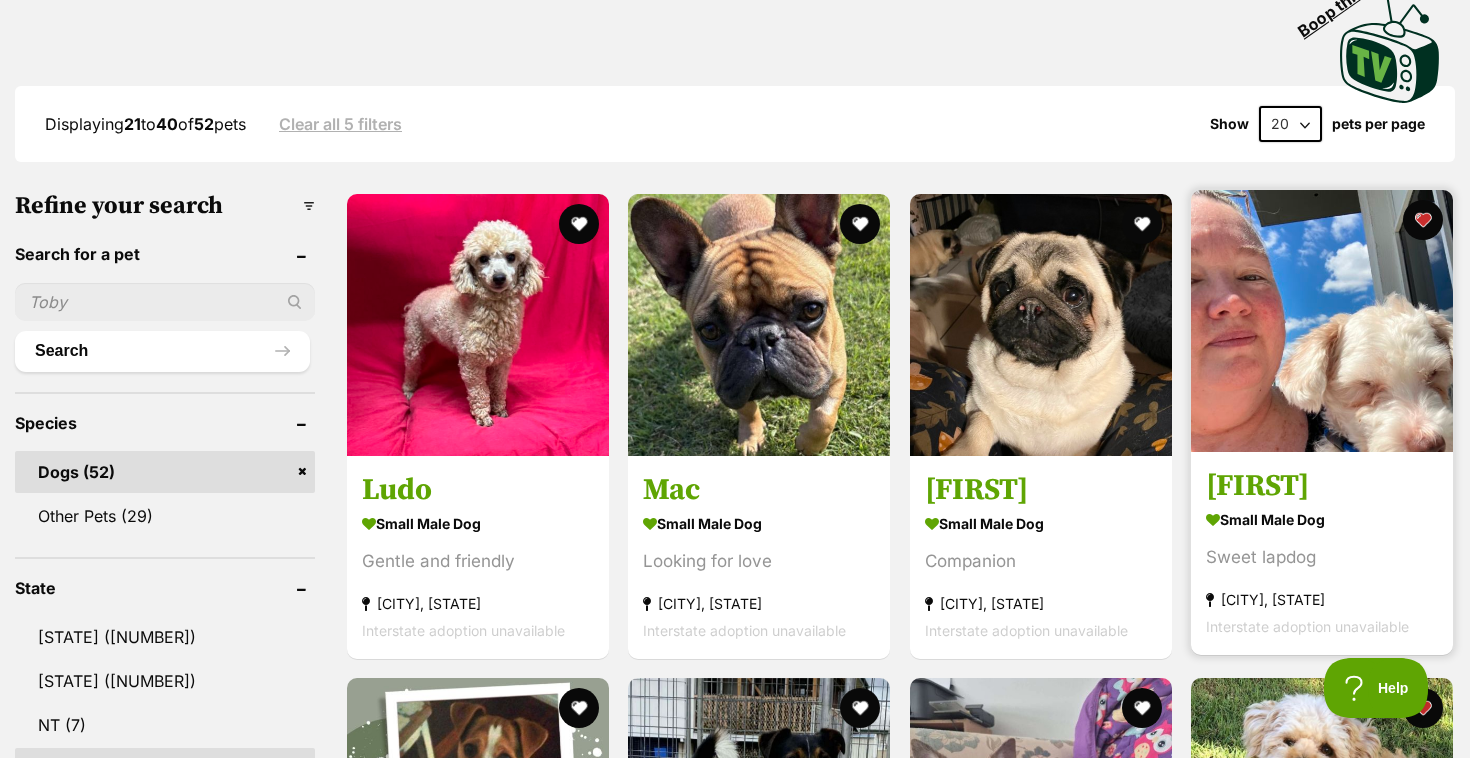 click at bounding box center [1322, 321] 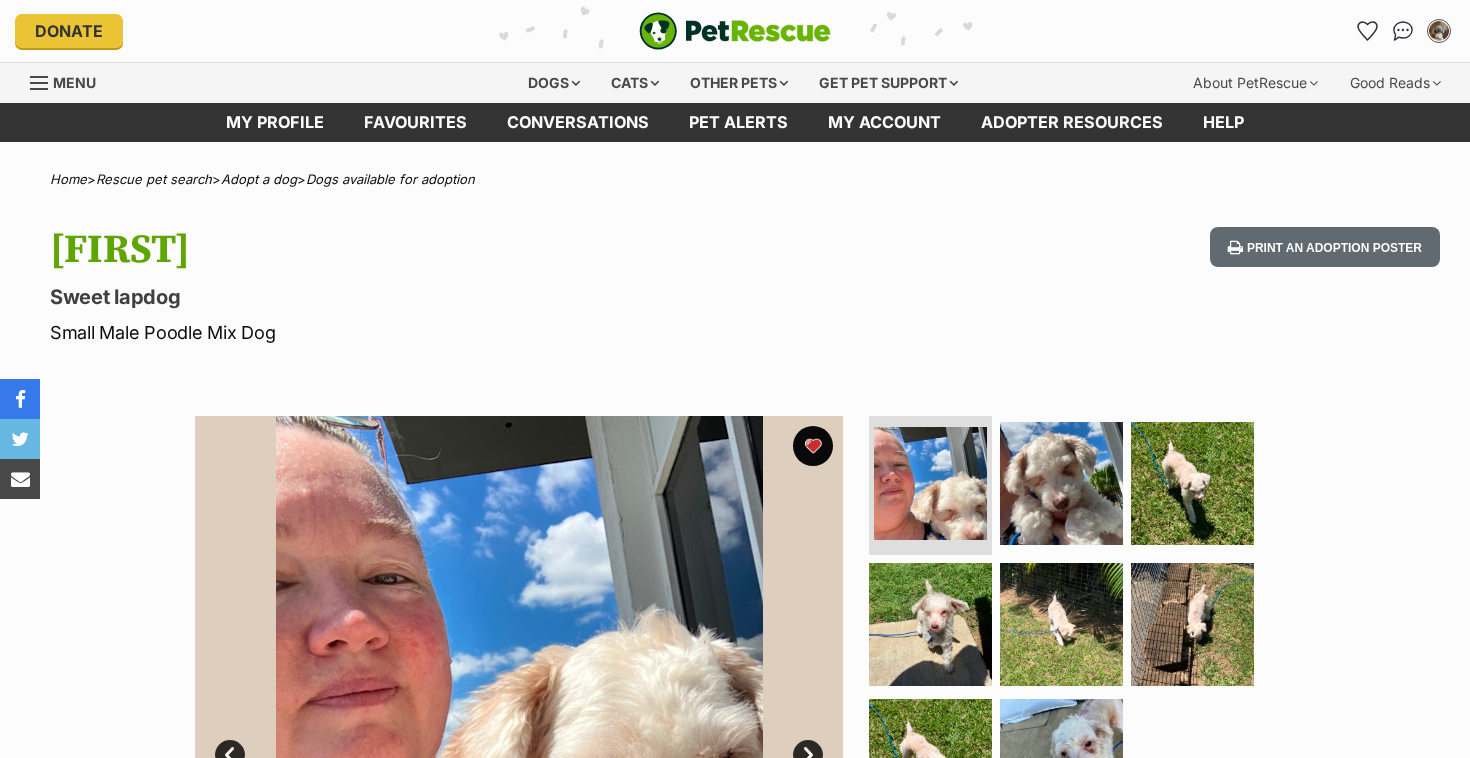 scroll, scrollTop: 0, scrollLeft: 0, axis: both 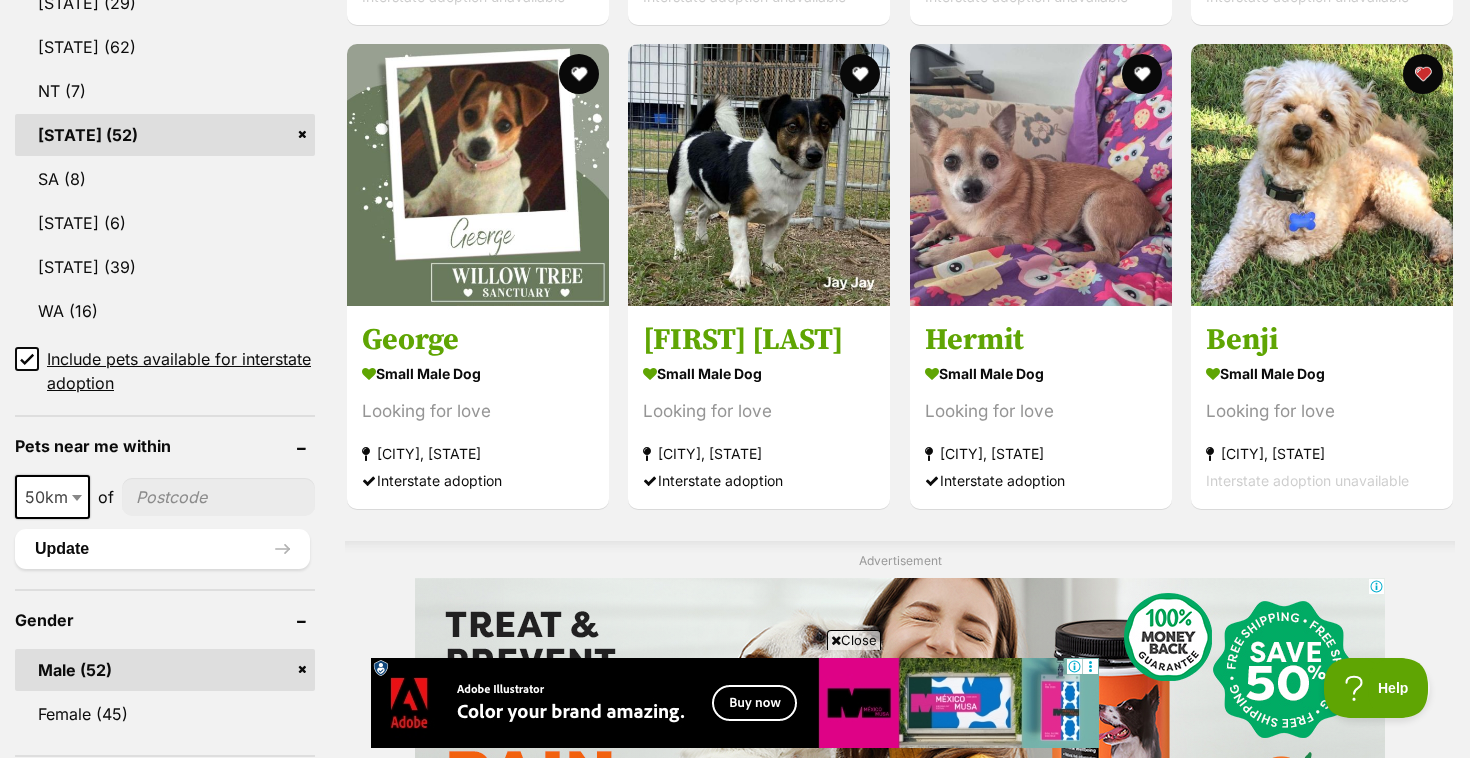 click on "Close" at bounding box center [854, 640] 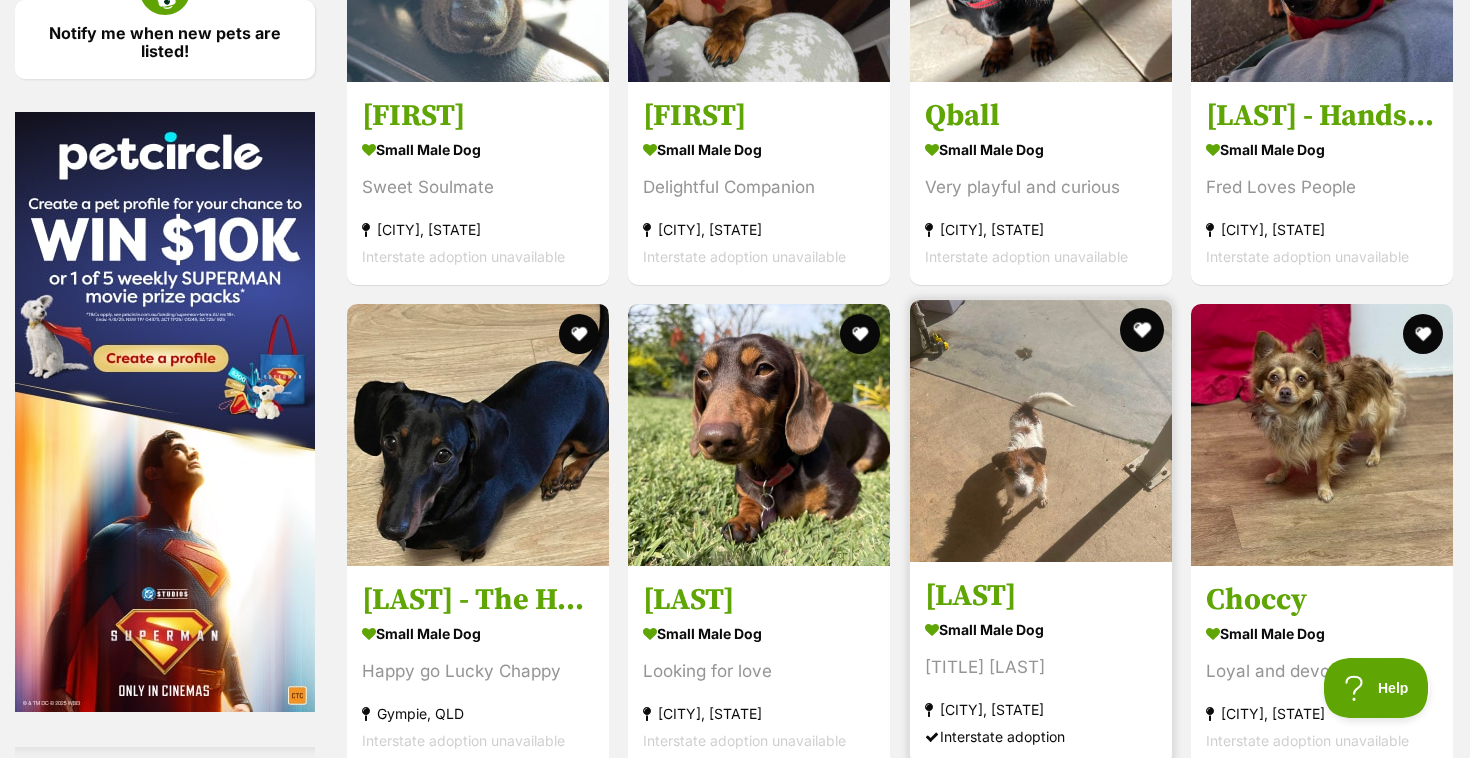 scroll, scrollTop: 2854, scrollLeft: 0, axis: vertical 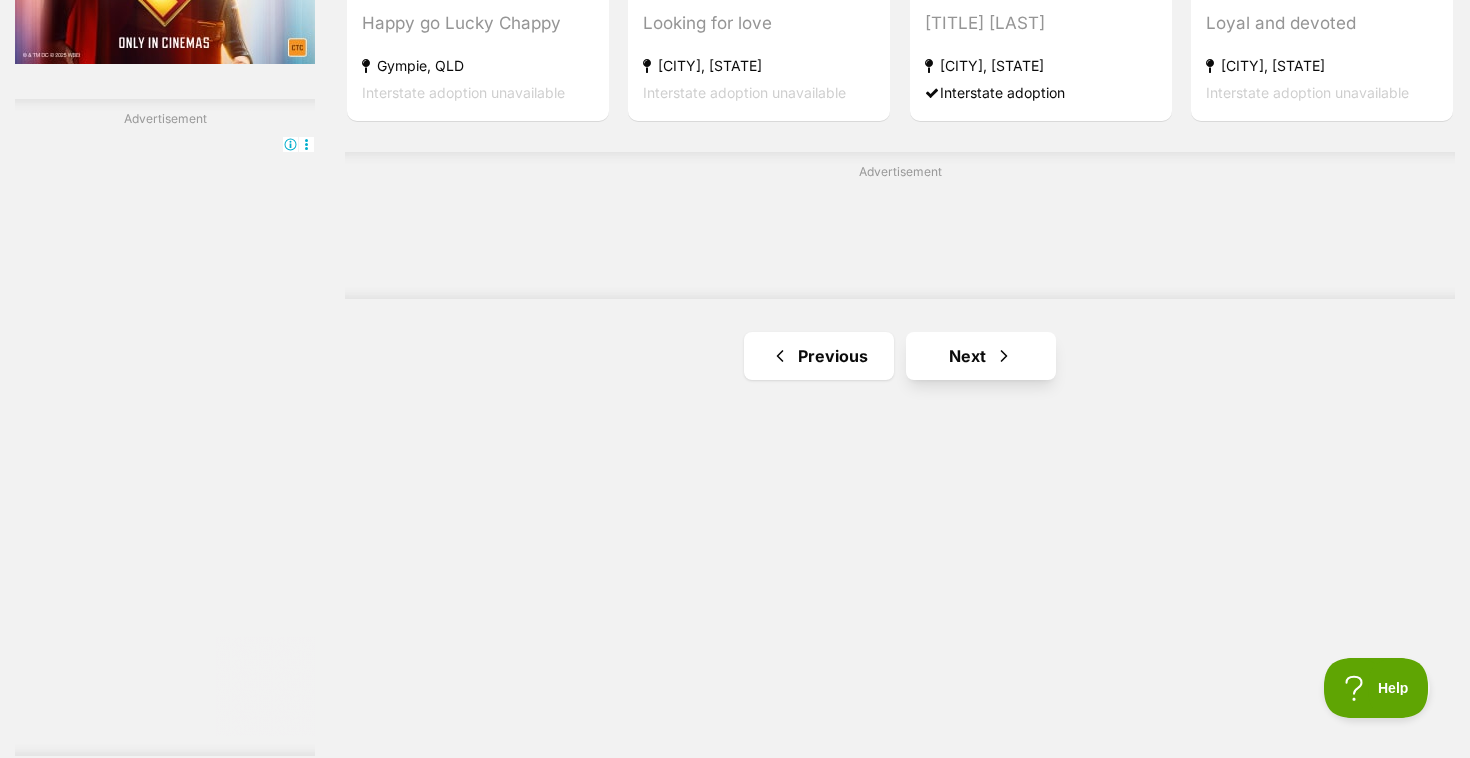 click on "Next" at bounding box center (981, 356) 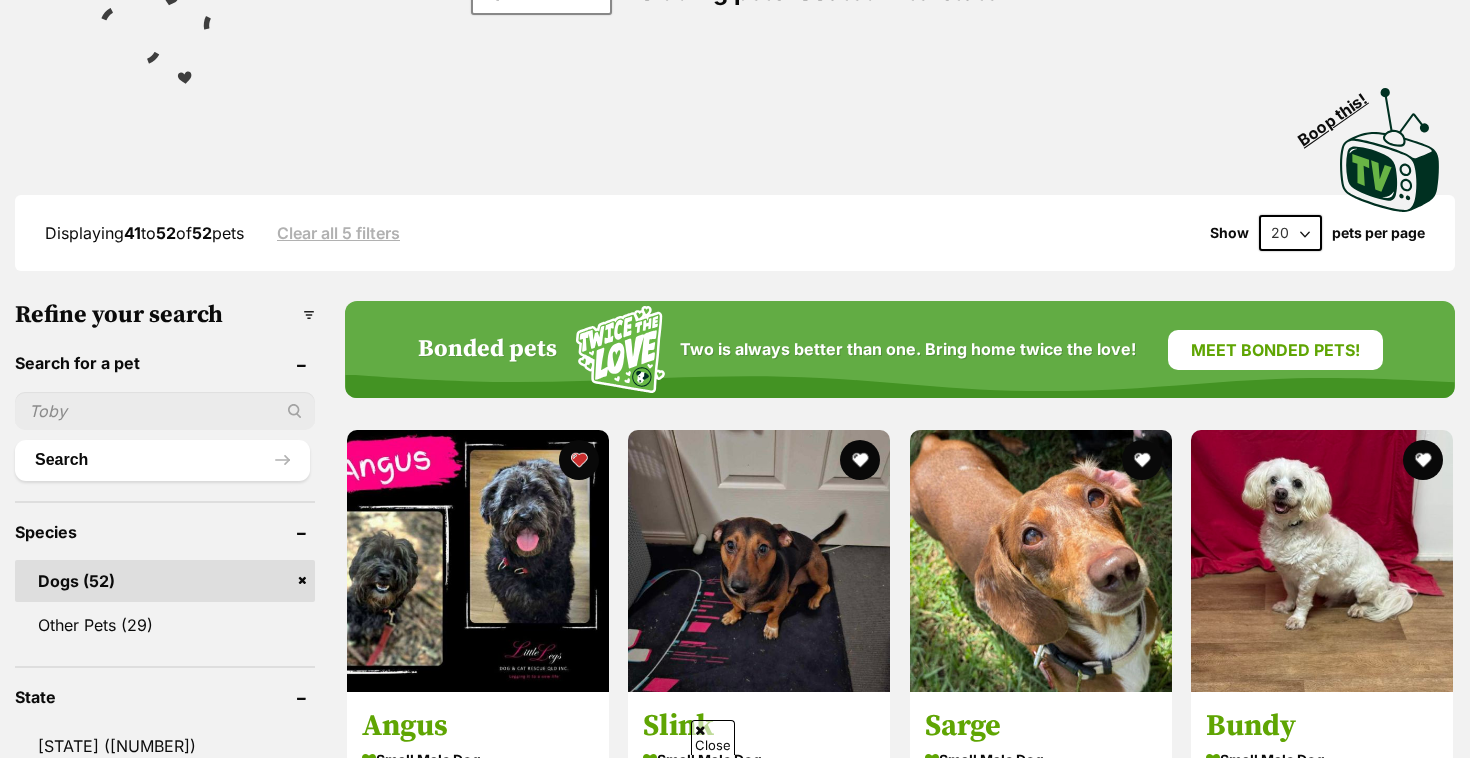 scroll, scrollTop: 615, scrollLeft: 0, axis: vertical 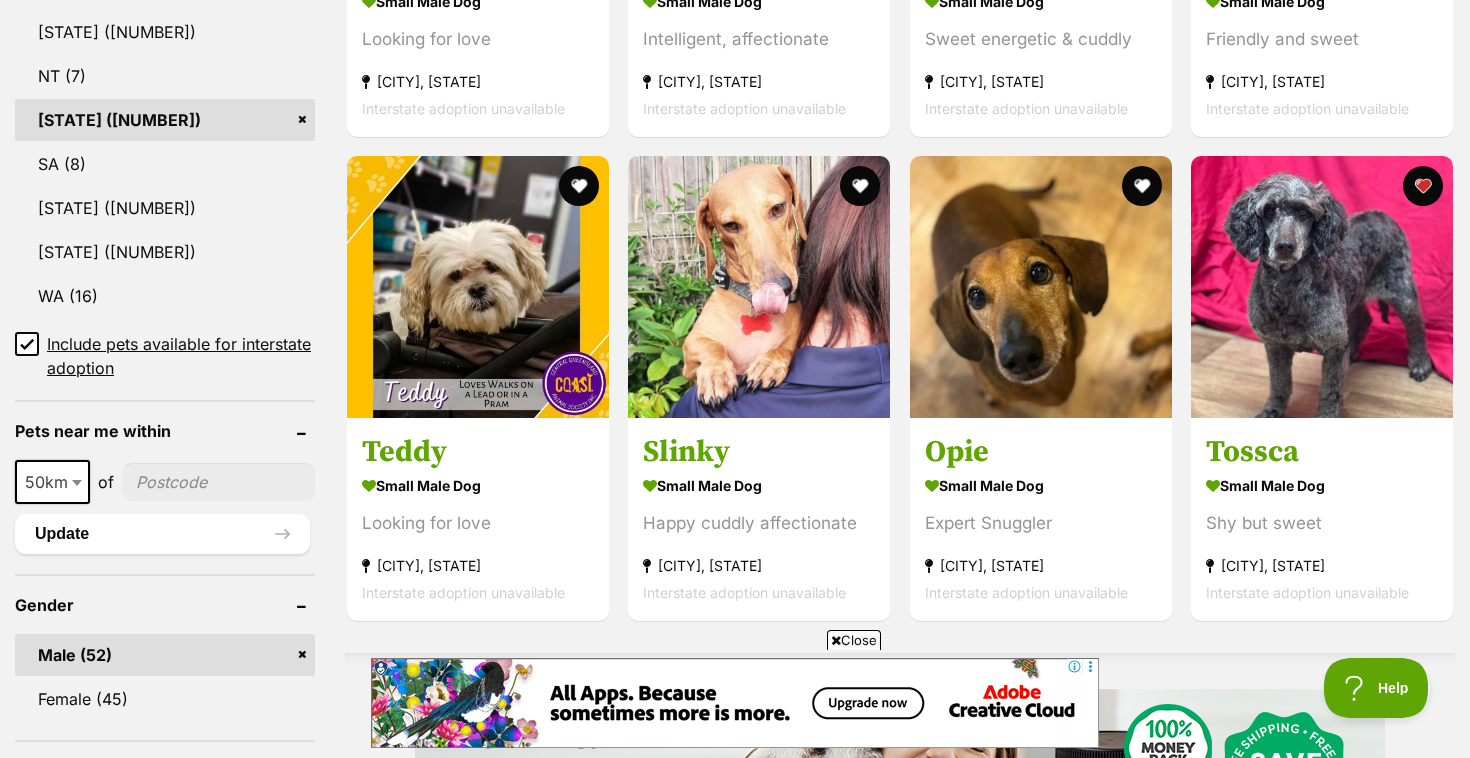 click on "Close" at bounding box center [854, 640] 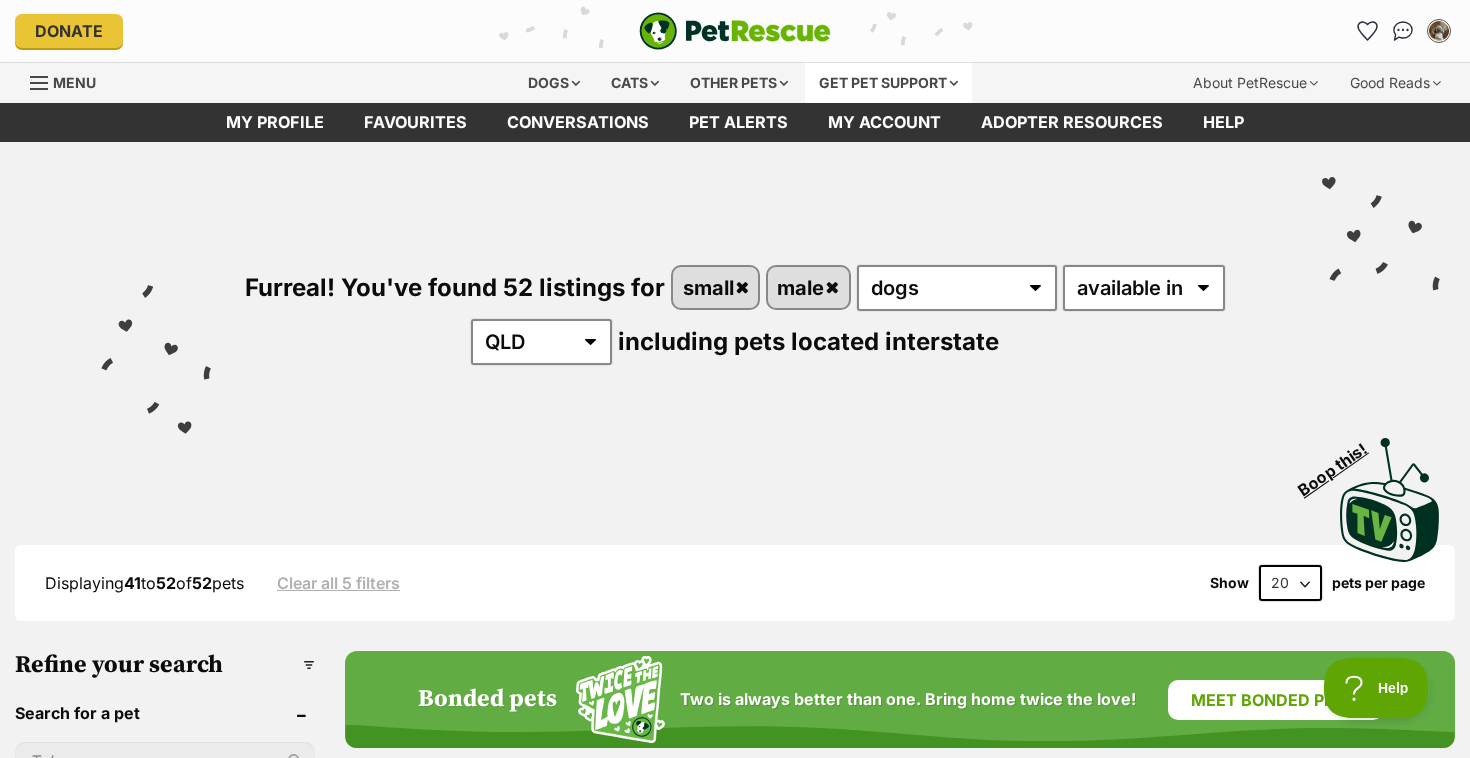 scroll, scrollTop: 0, scrollLeft: 0, axis: both 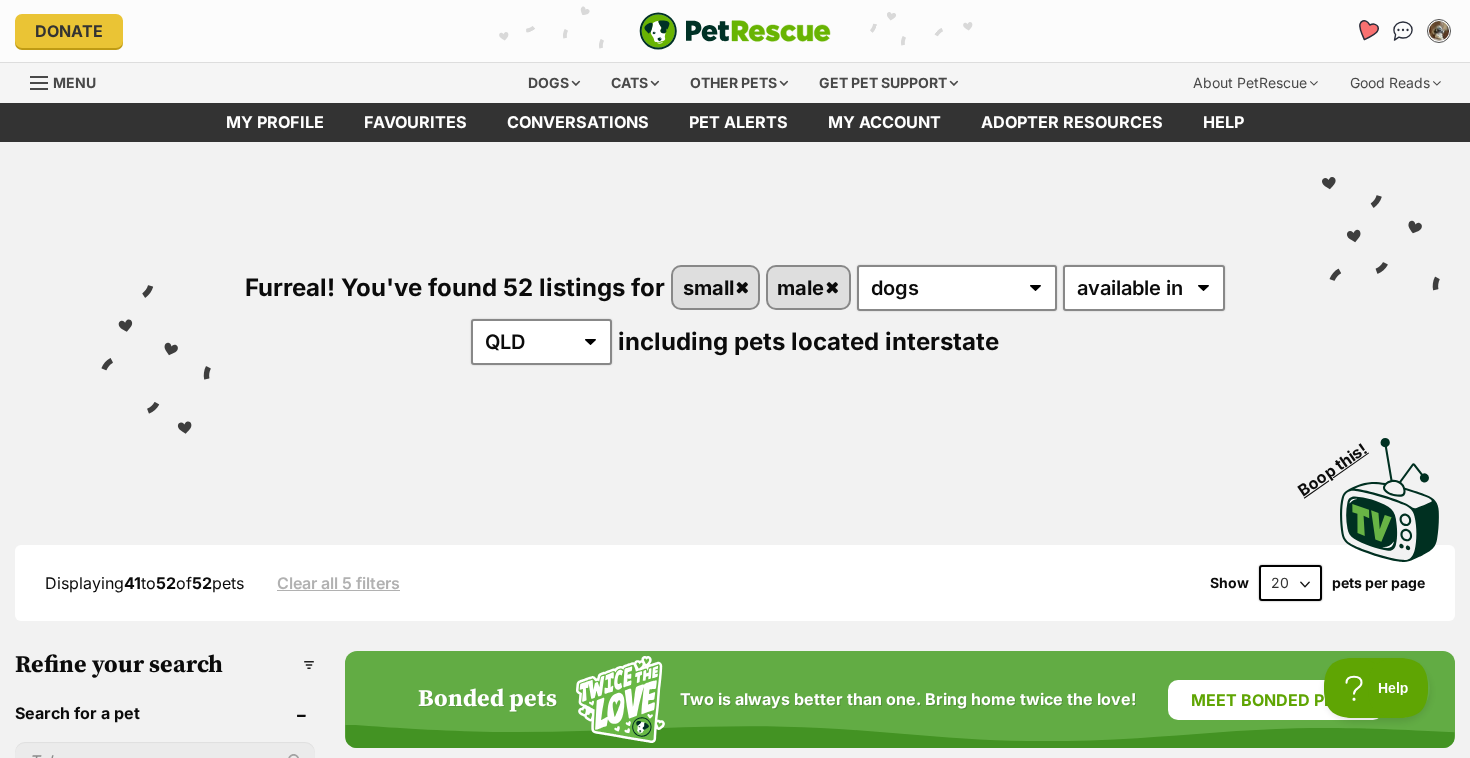 click at bounding box center (1366, 30) 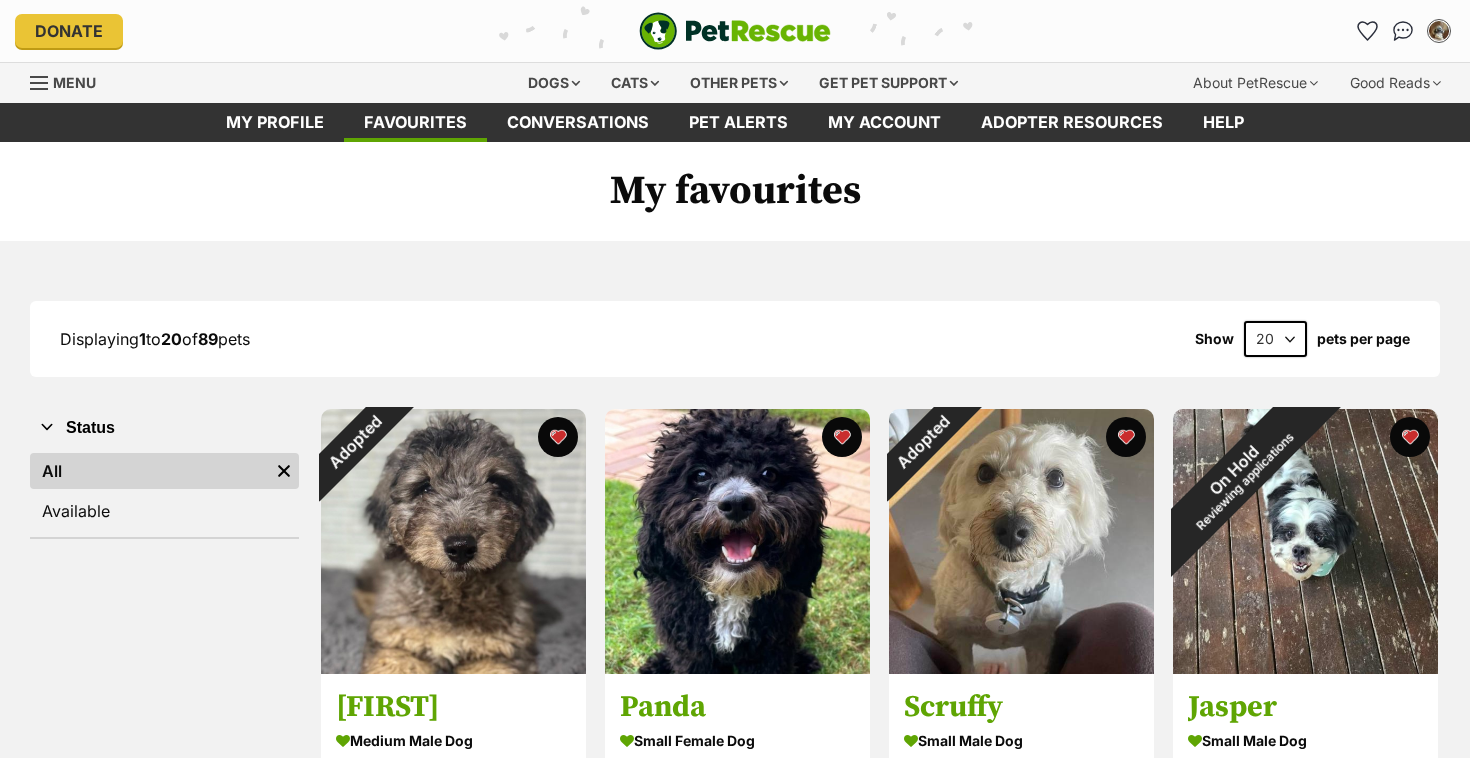 scroll, scrollTop: 0, scrollLeft: 0, axis: both 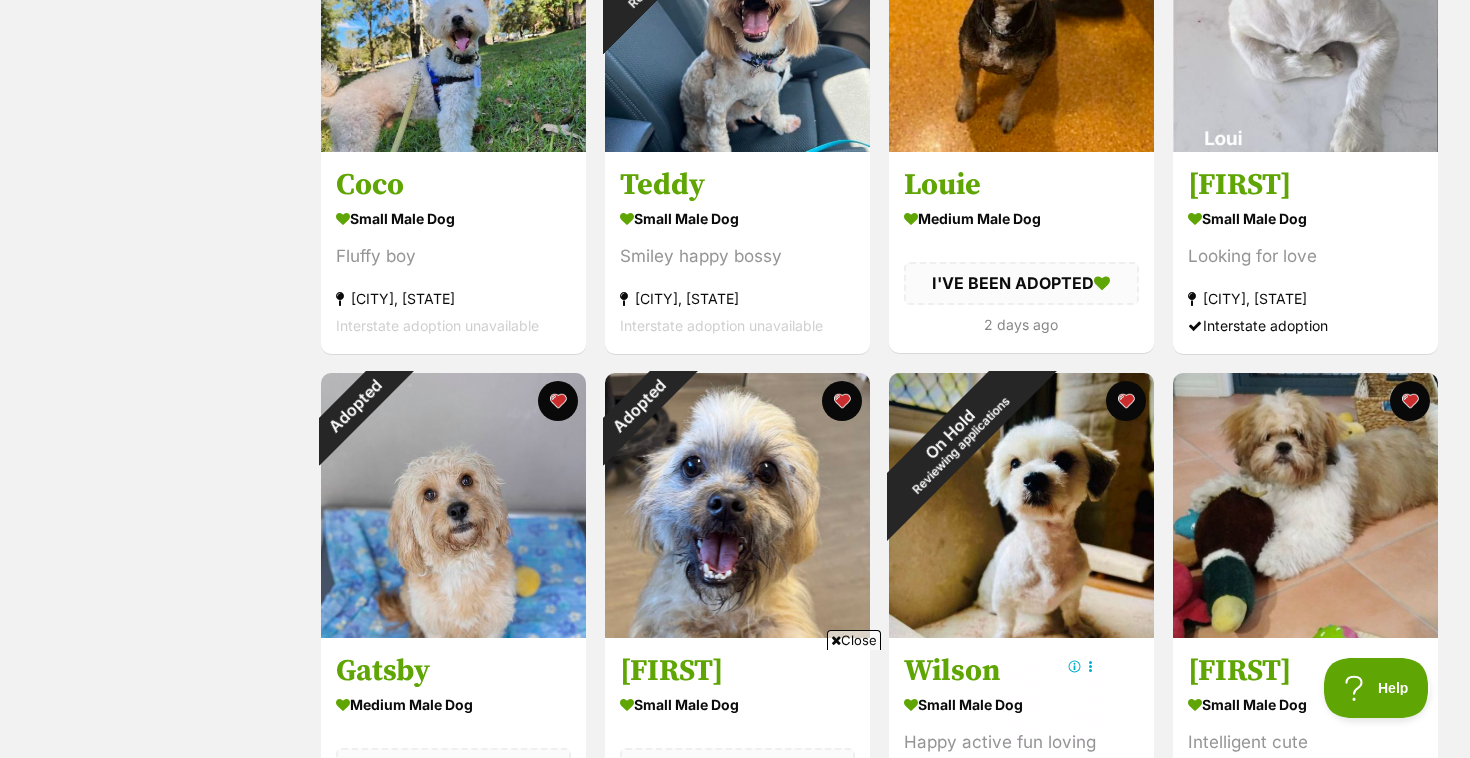 click on "Close" at bounding box center (854, 640) 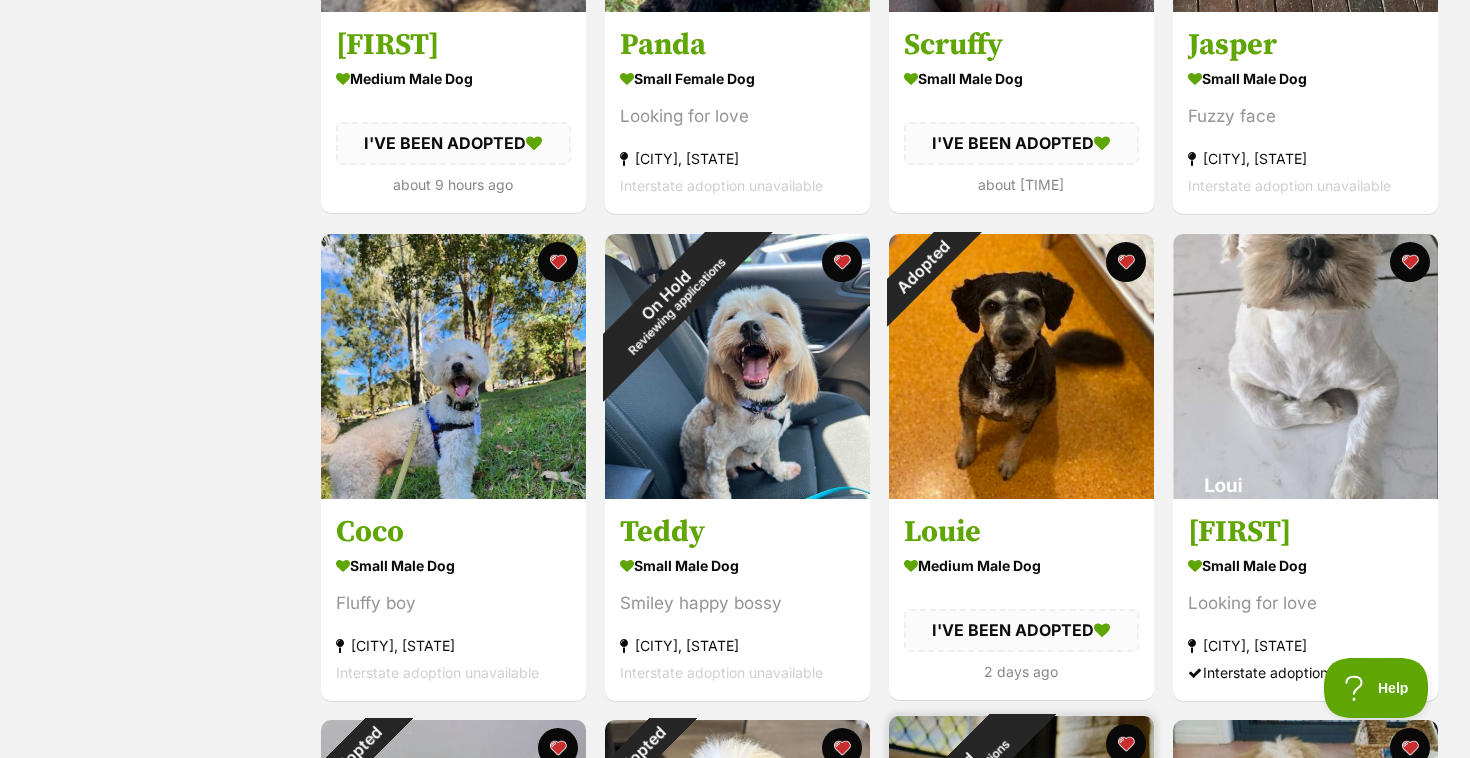 scroll, scrollTop: 0, scrollLeft: 0, axis: both 